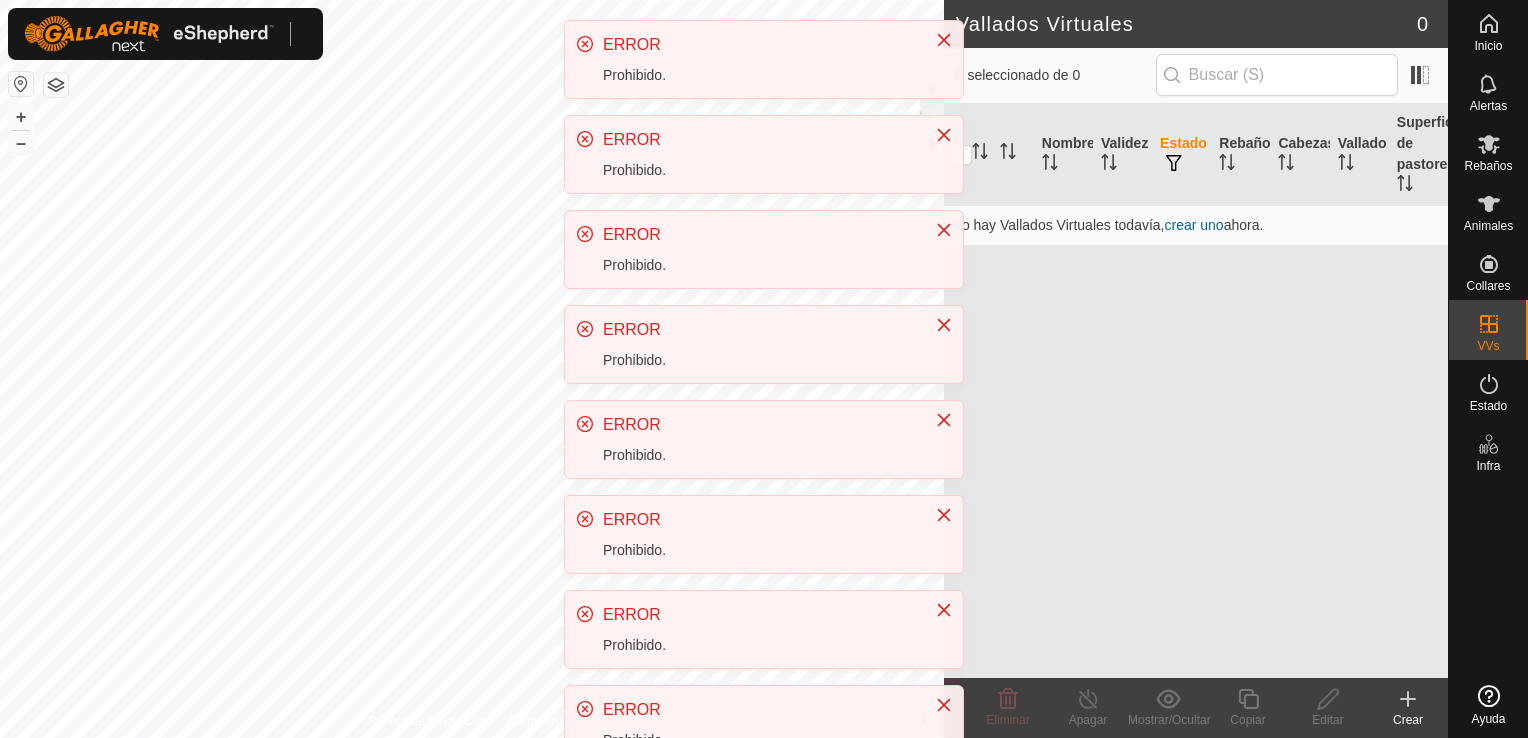 scroll, scrollTop: 0, scrollLeft: 0, axis: both 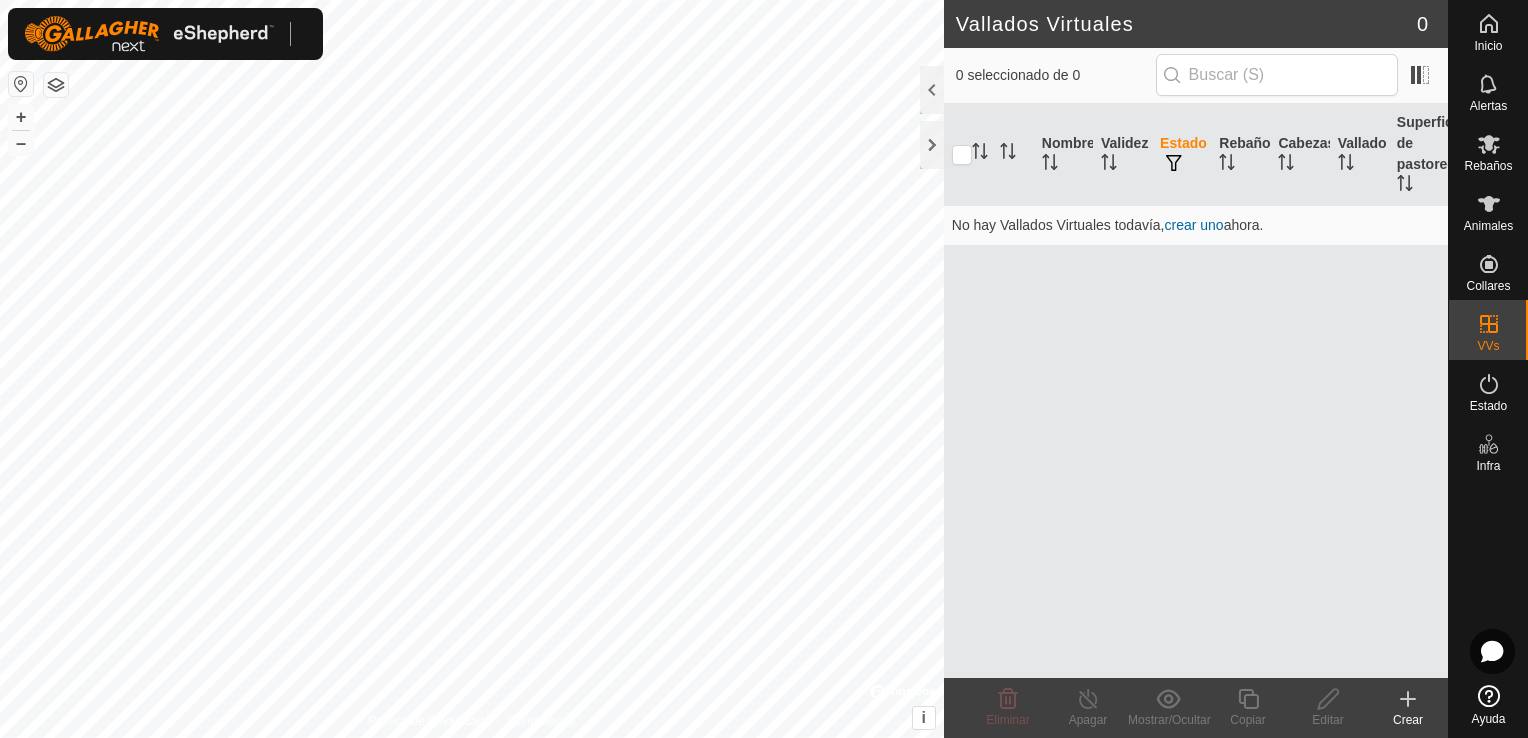 click on "crear uno" at bounding box center [1194, 225] 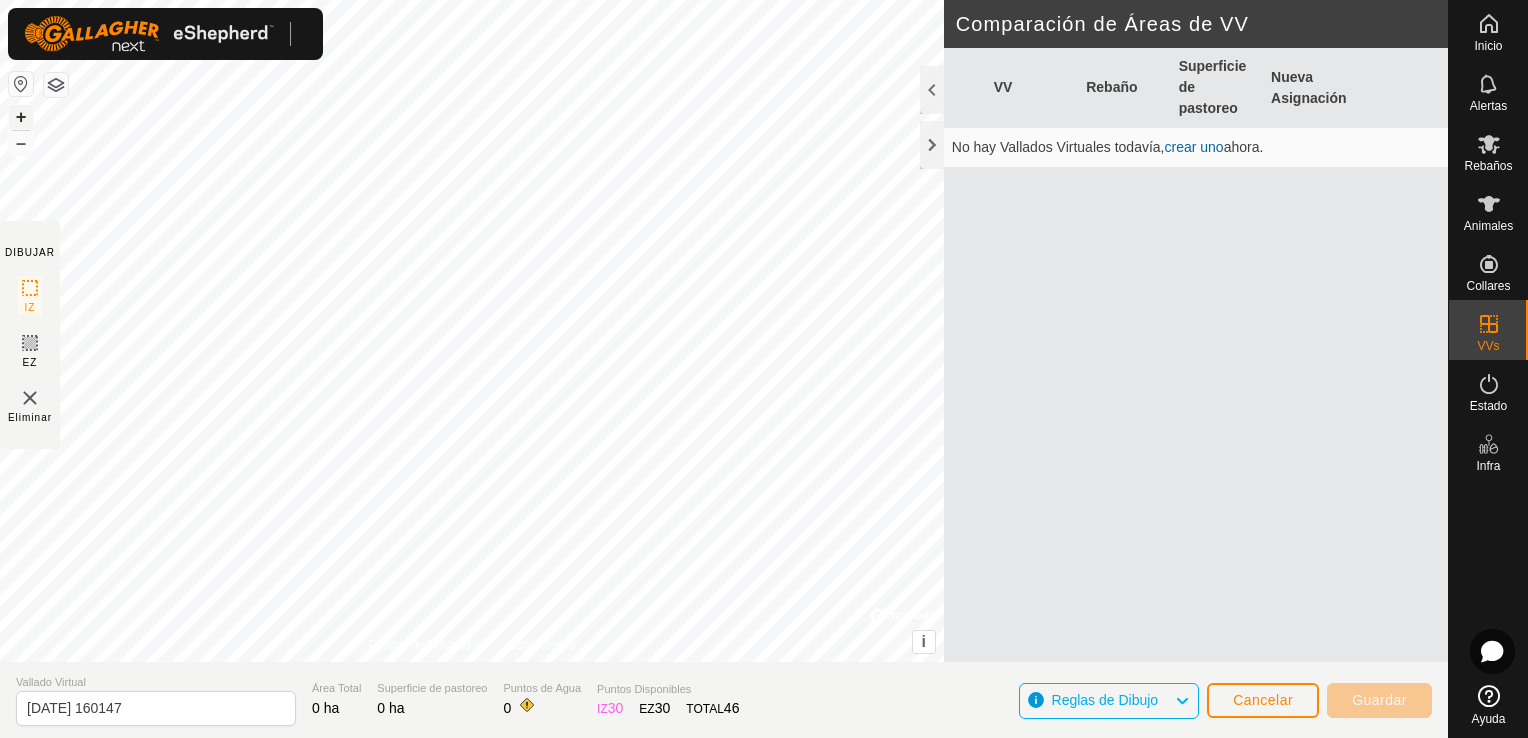 click on "+" at bounding box center [21, 117] 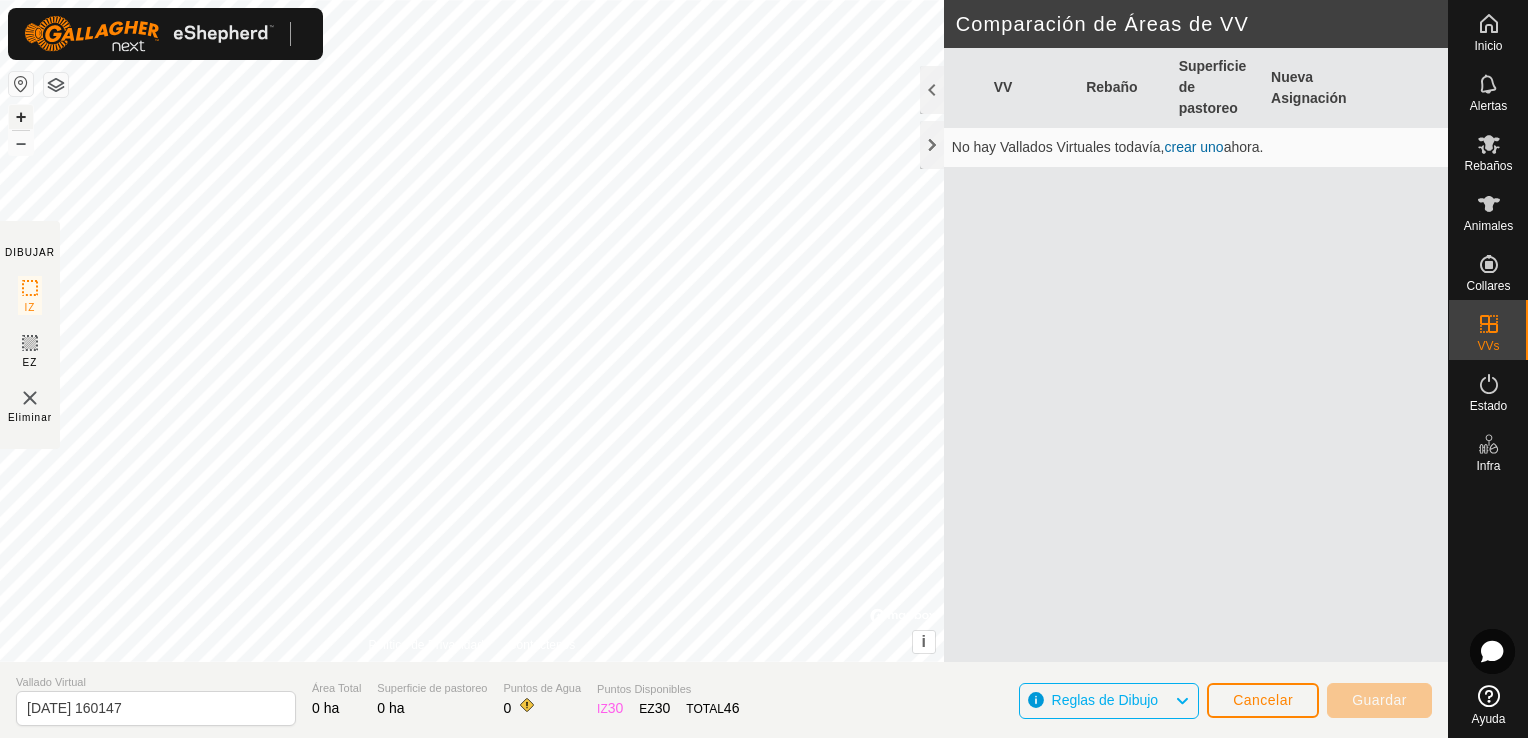 click on "+" at bounding box center [21, 117] 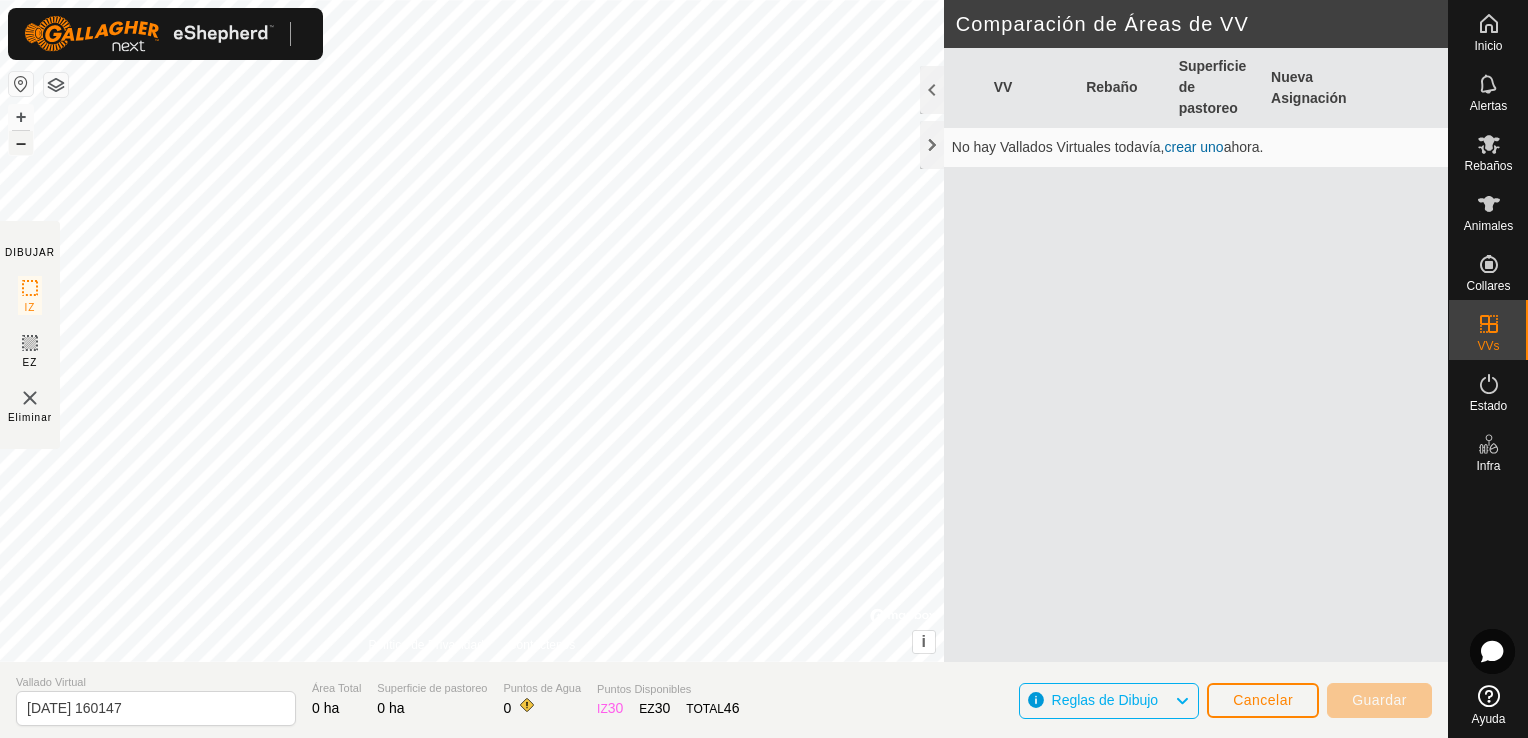 click on "–" at bounding box center (21, 143) 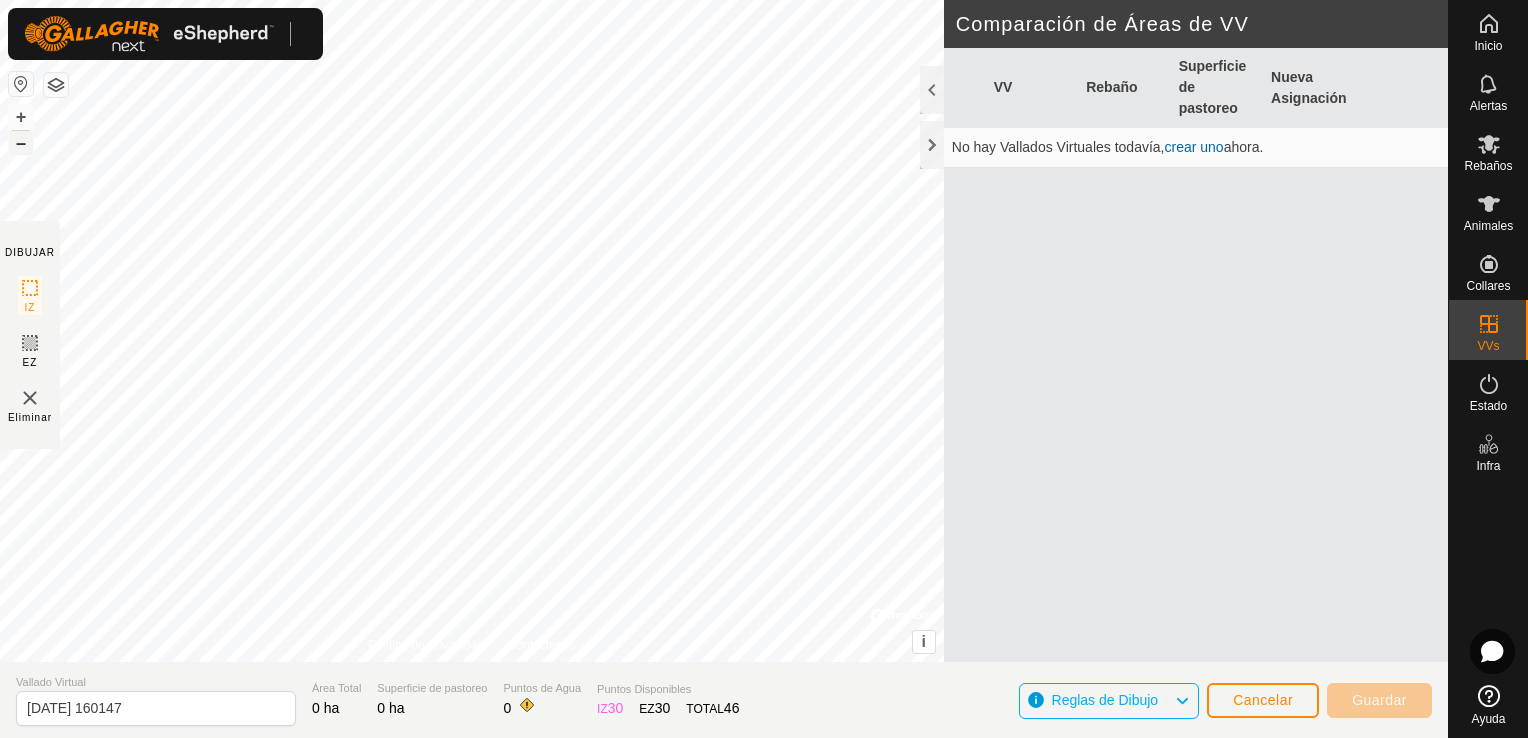 click on "–" at bounding box center [21, 143] 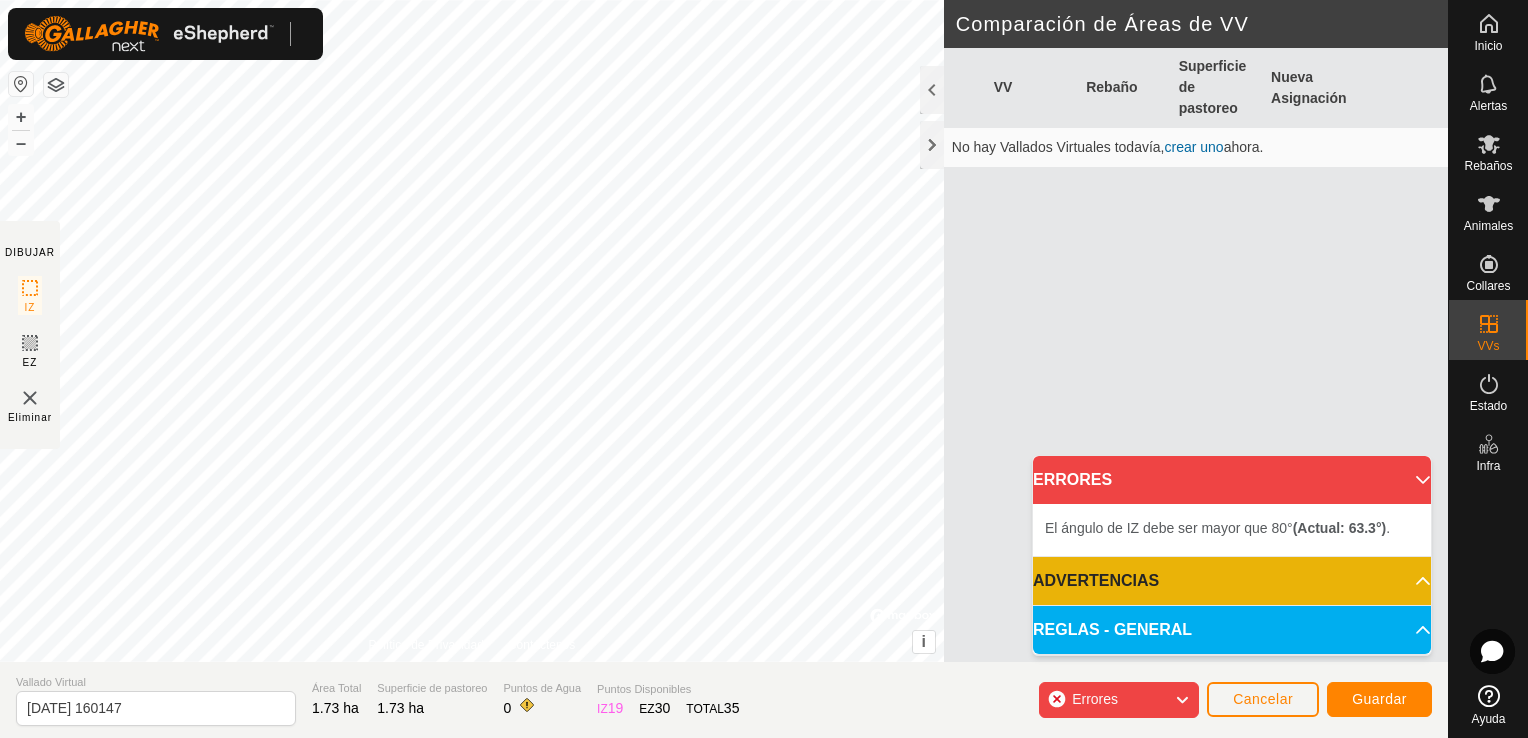 click on "El [PERSON_NAME] de IZ debe ser mayor que 80°  (Actual: 63.3°) . + – ⇧ i ©  Mapbox , ©  OpenStreetMap ,  Improve this map" at bounding box center [472, 331] 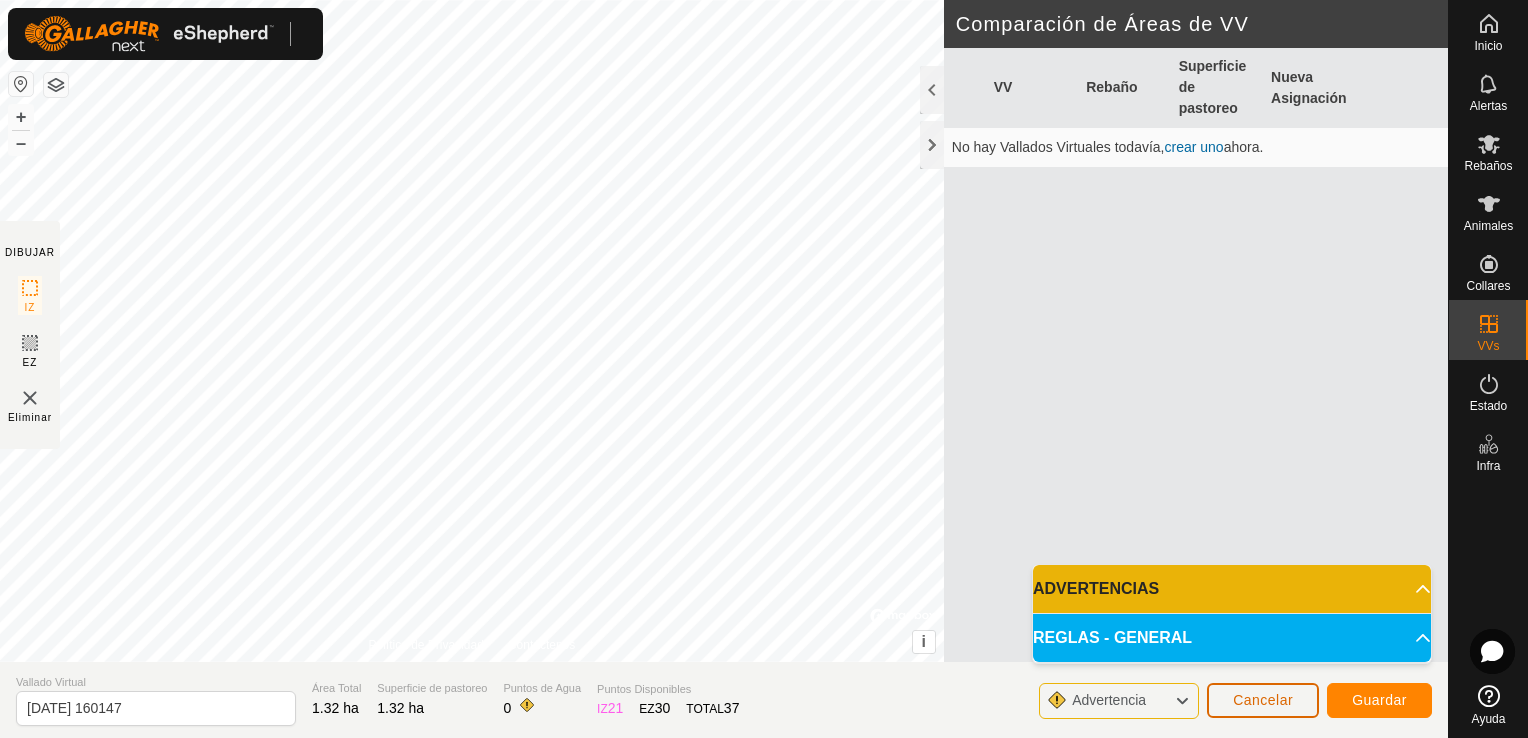 click on "Cancelar" 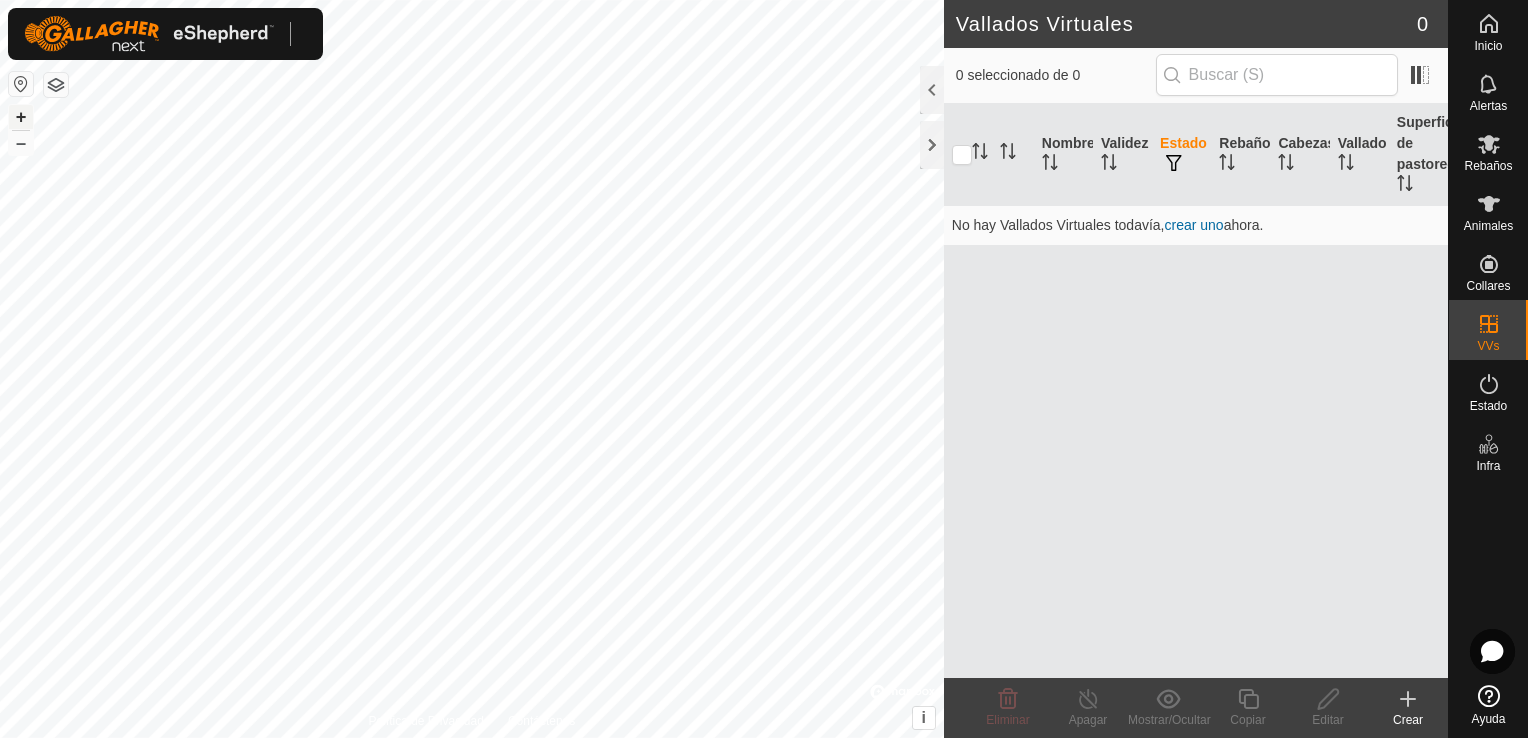 click on "+" at bounding box center [21, 117] 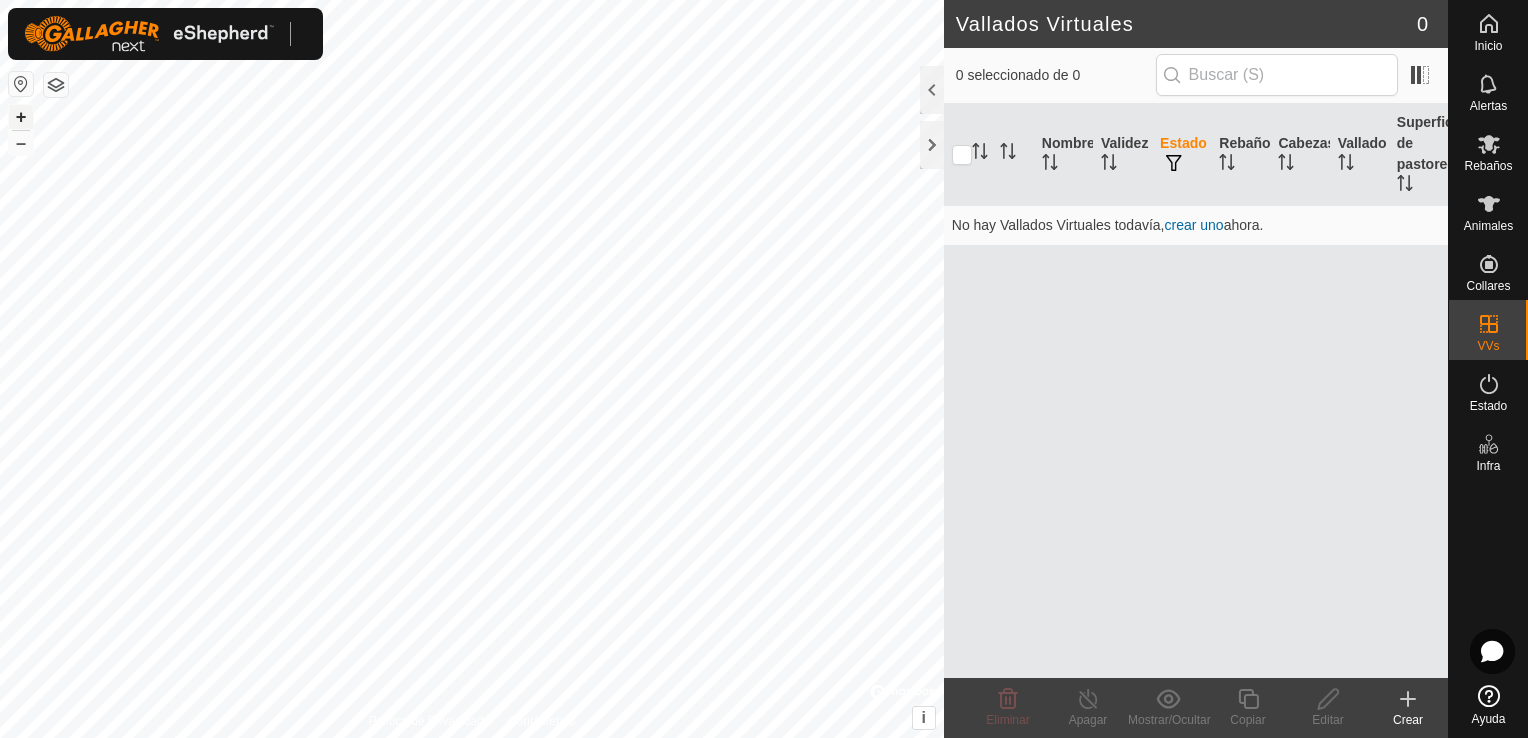 click on "+" at bounding box center [21, 117] 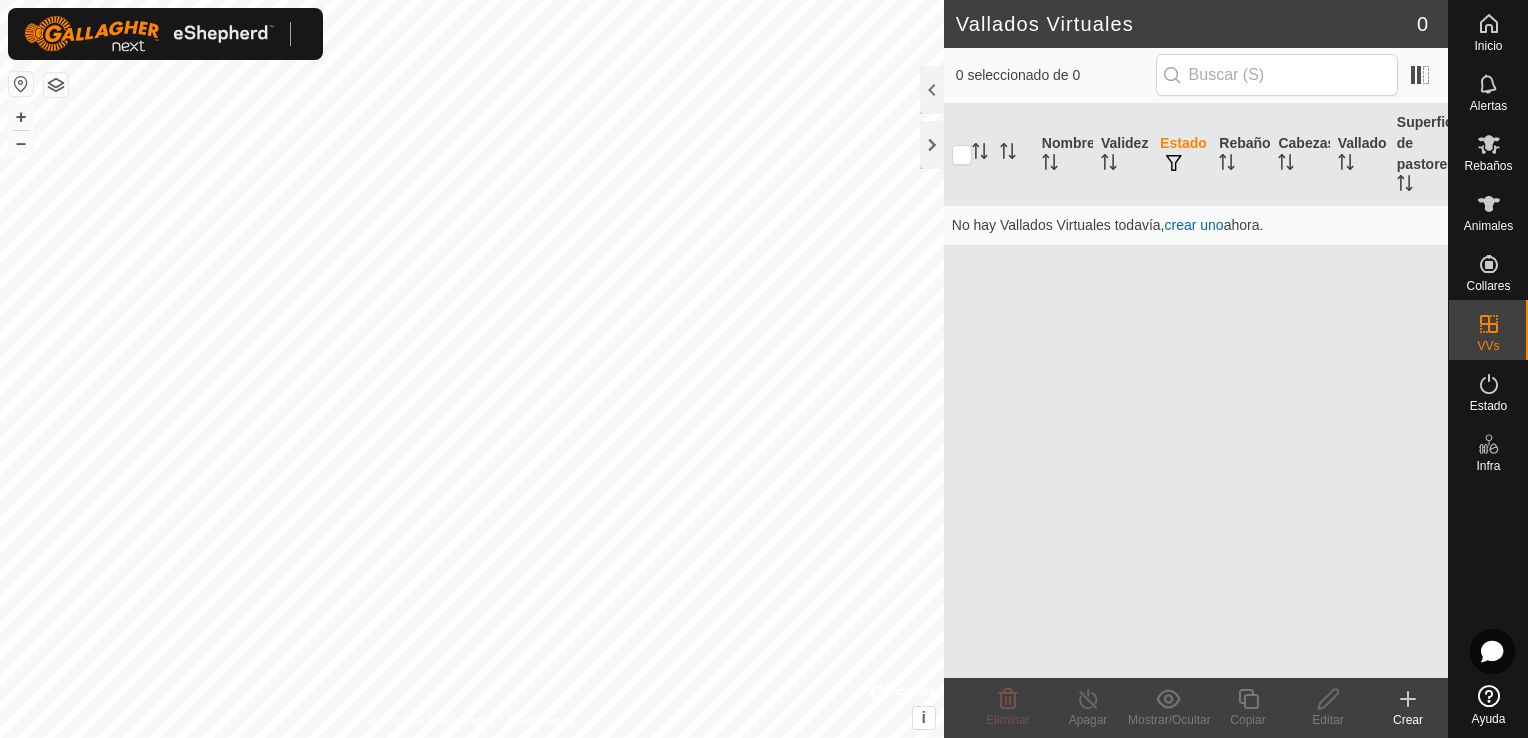 click on "crear uno" at bounding box center [1194, 225] 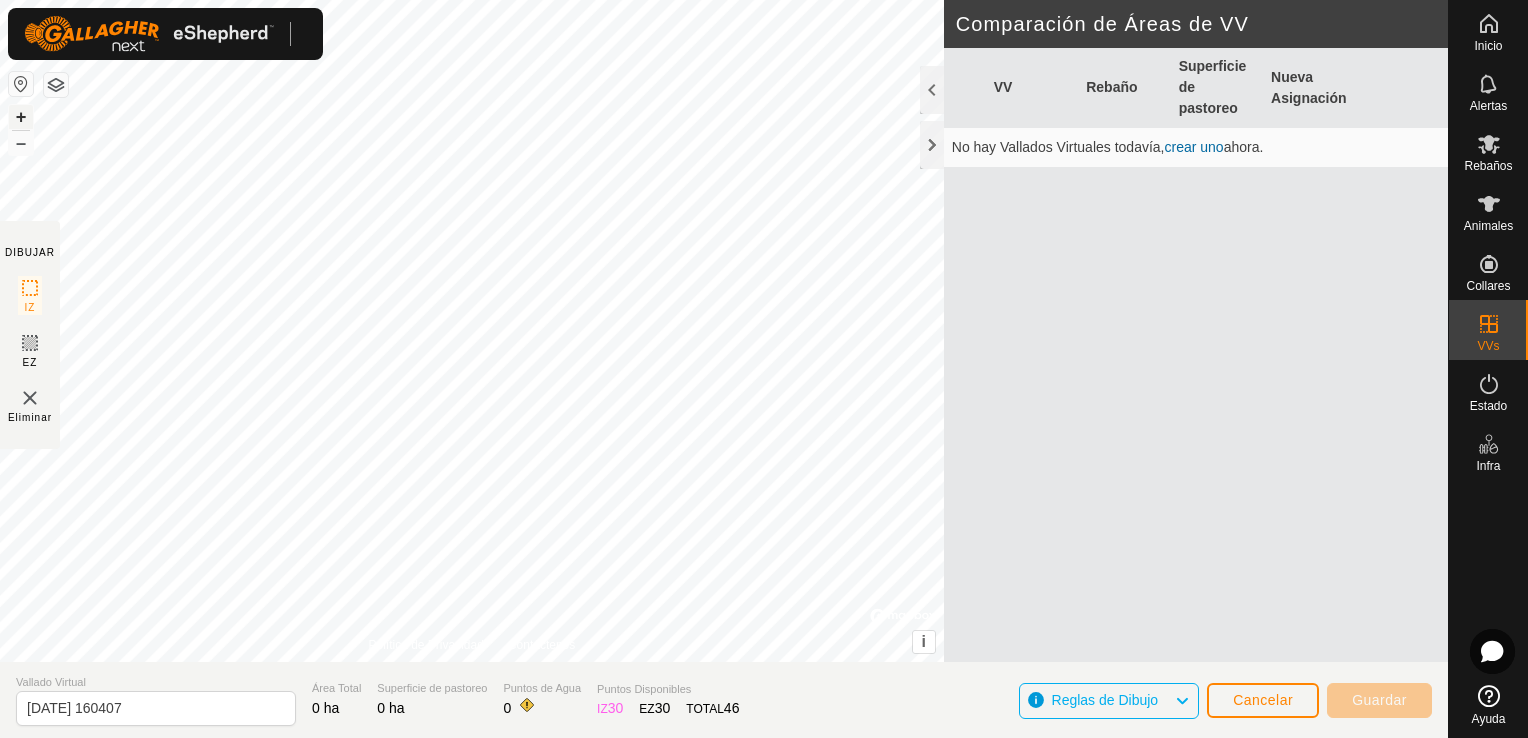 click on "+" at bounding box center [21, 117] 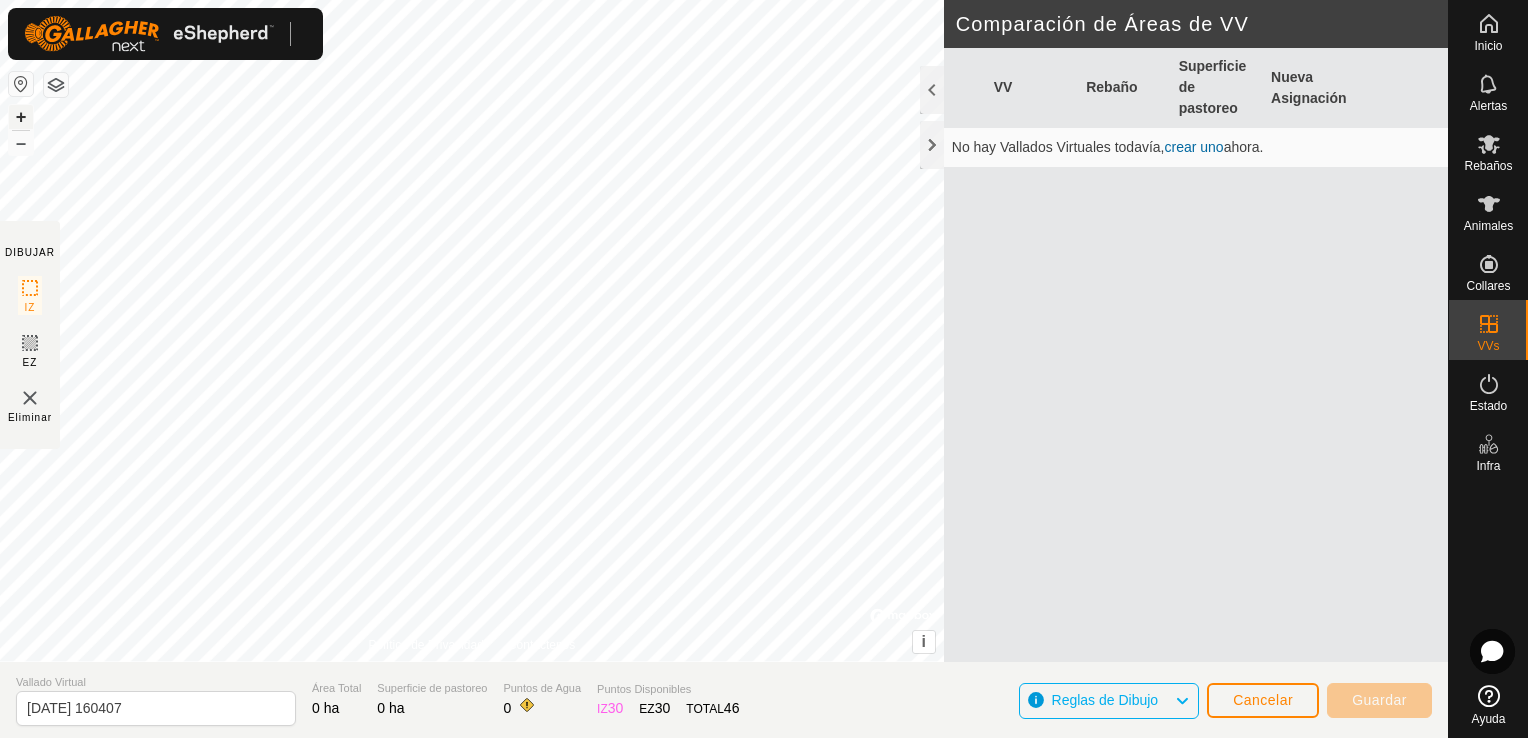click on "+" at bounding box center (21, 117) 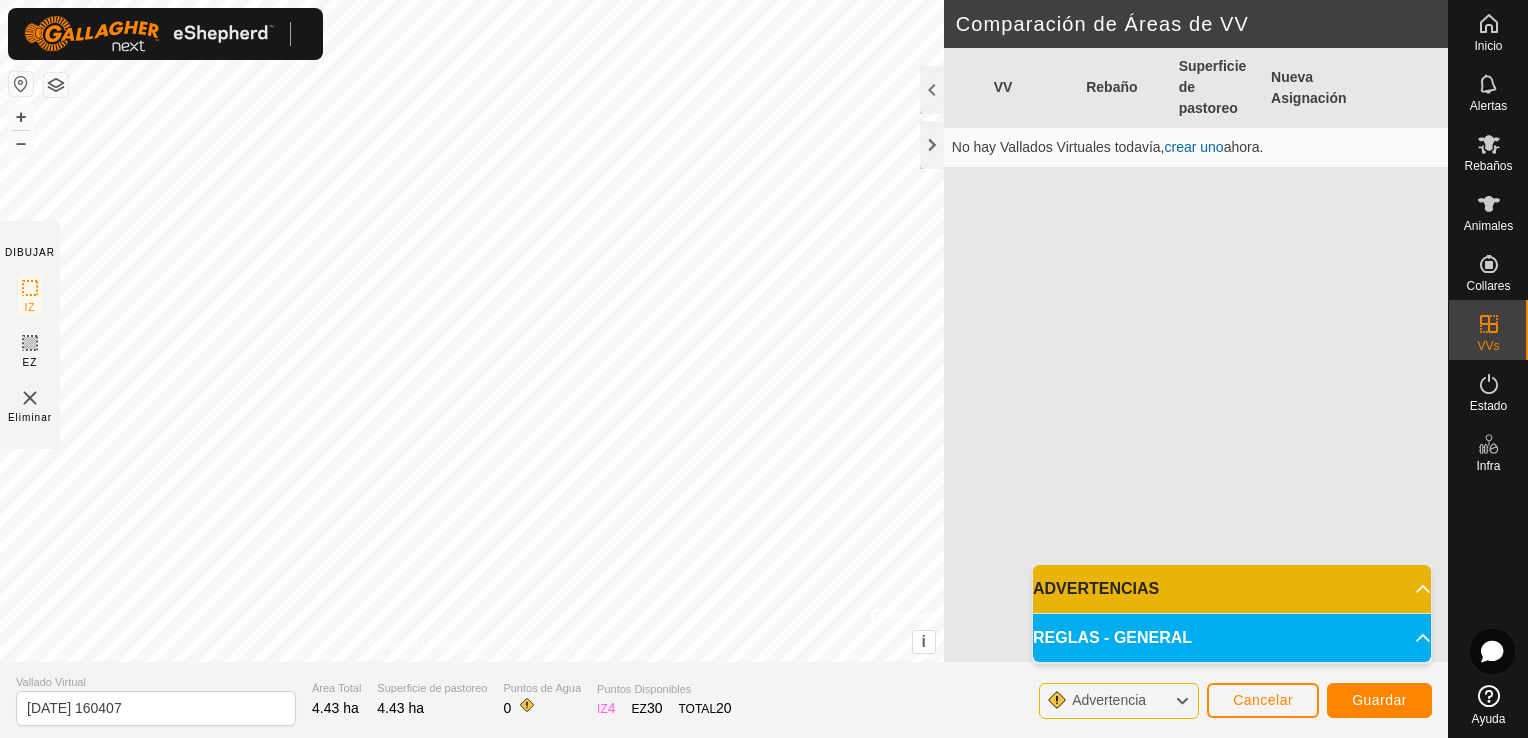 click on "Vallado Virtual [DATE] 160407 Área Total 4.43 ha Superficie de pastoreo 4.43 ha Puntos de Agua 0 Puntos Disponibles  IZ   4  EZ  30  TOTAL   20 Advertencia Cancelar Guardar" 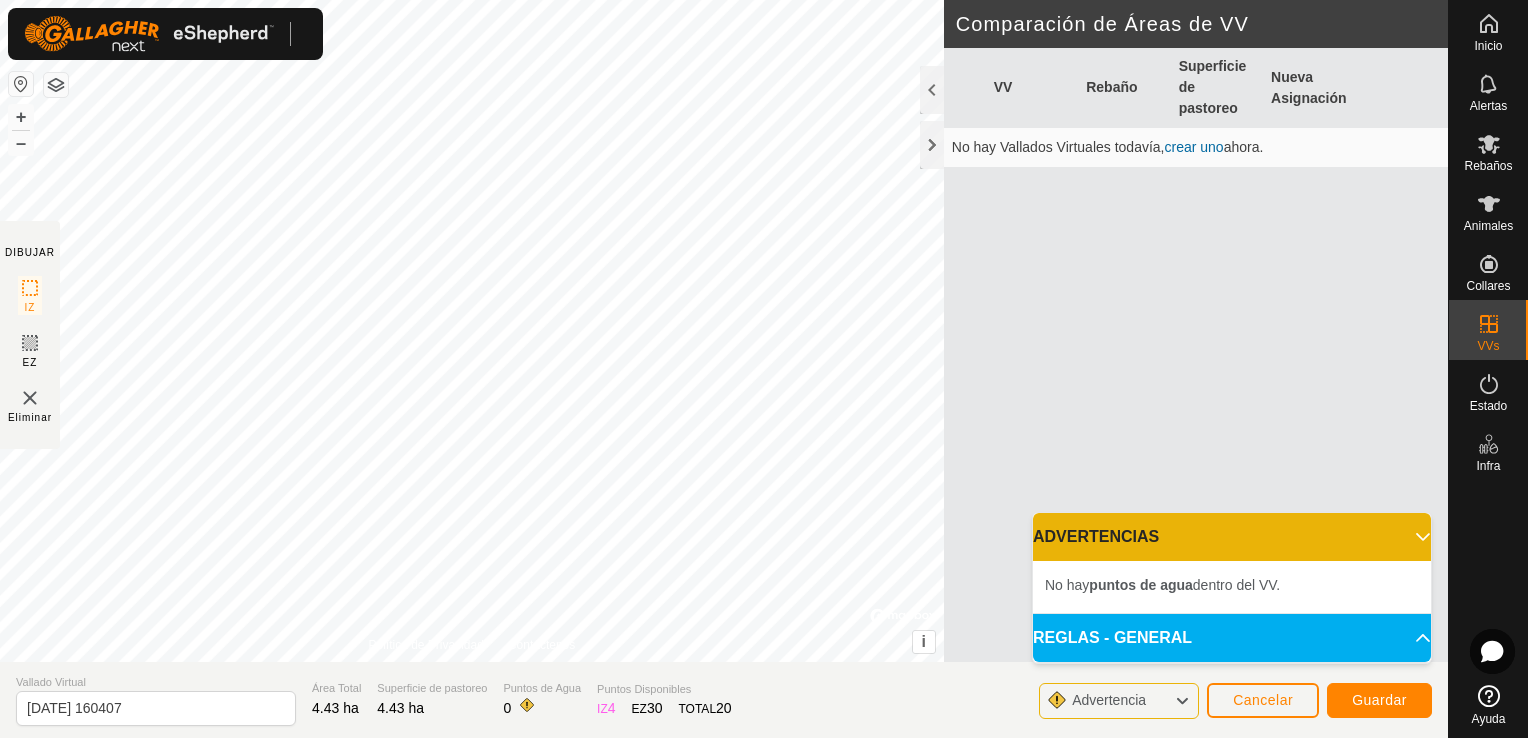 click on "ADVERTENCIAS" at bounding box center (1232, 537) 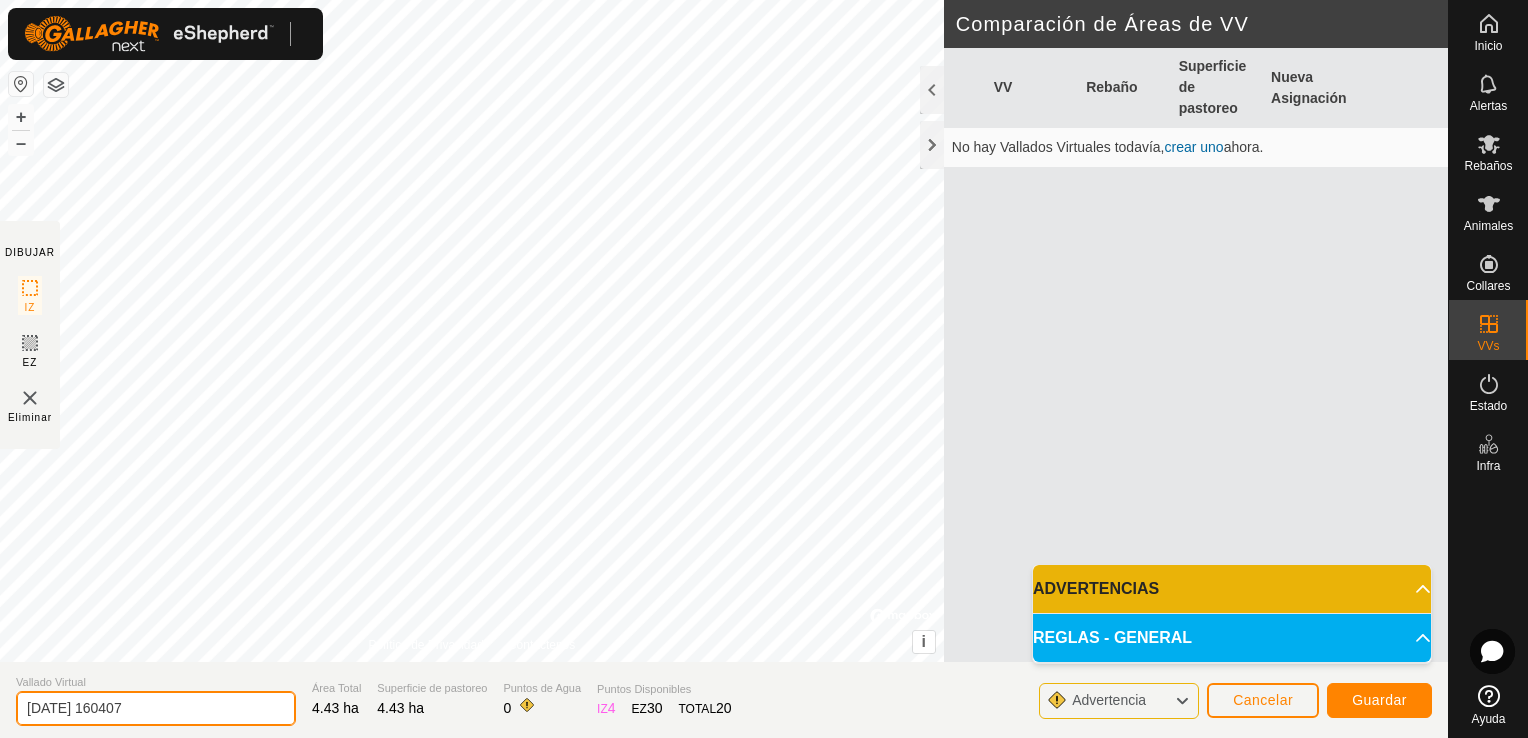 drag, startPoint x: 165, startPoint y: 708, endPoint x: -4, endPoint y: 769, distance: 179.67192 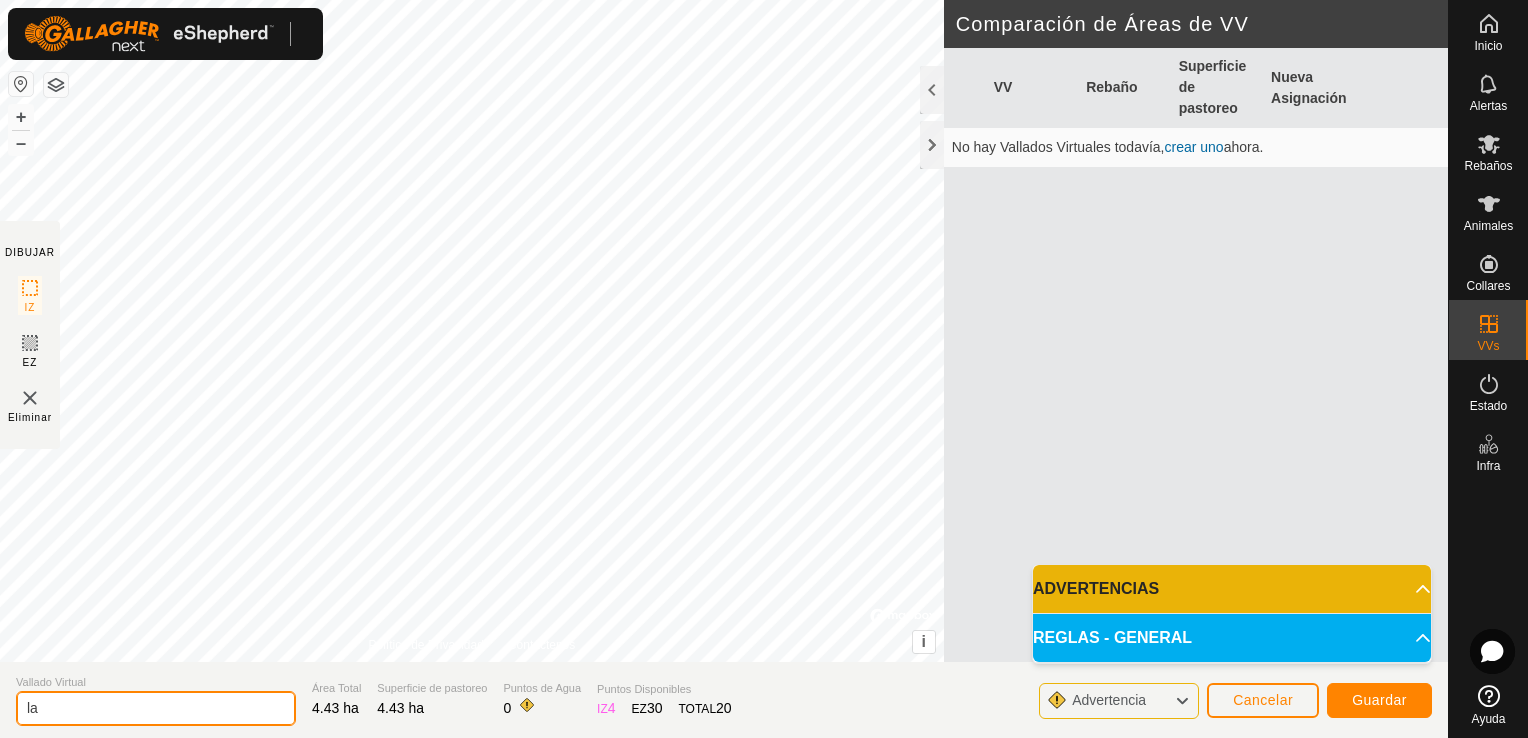 type on "l" 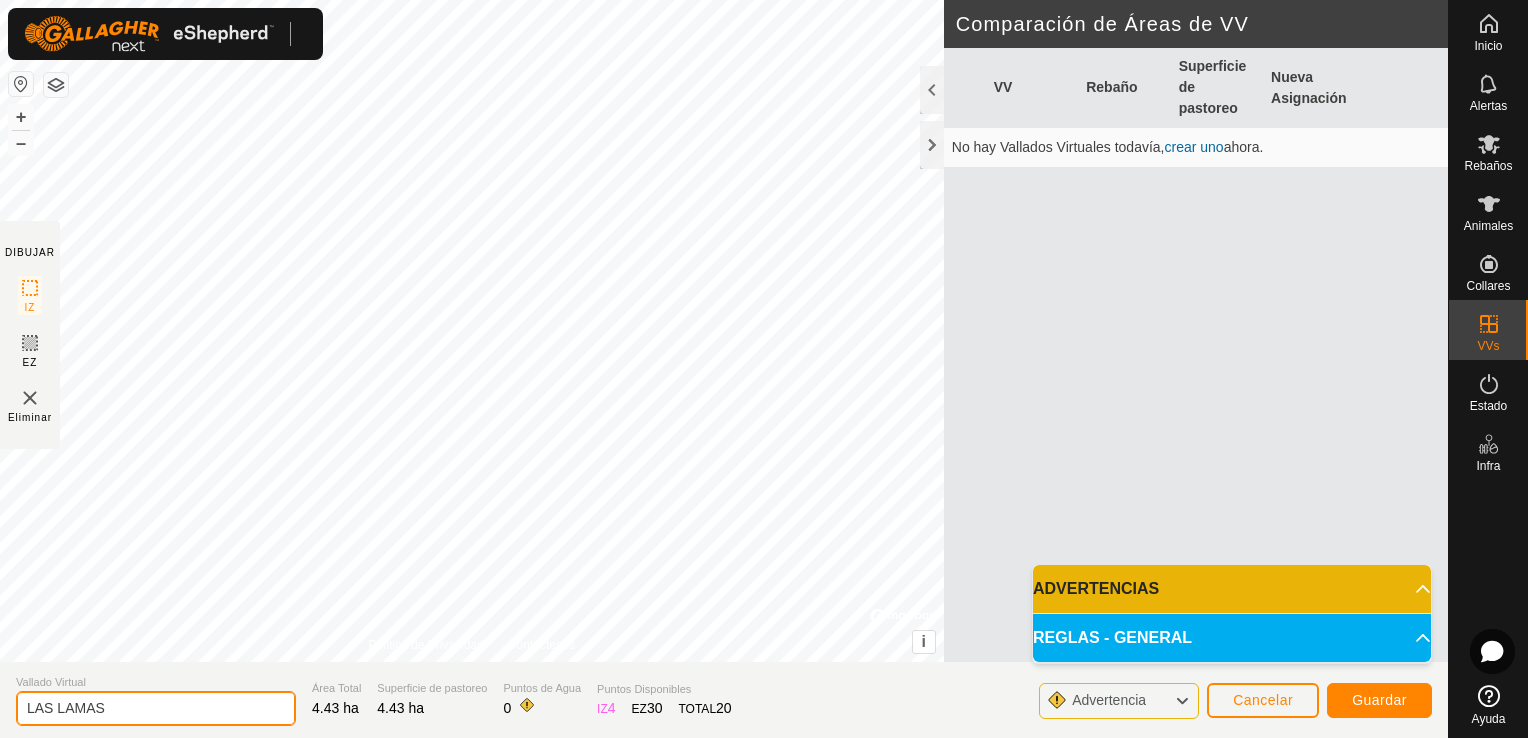 type on "LAS LAMAS" 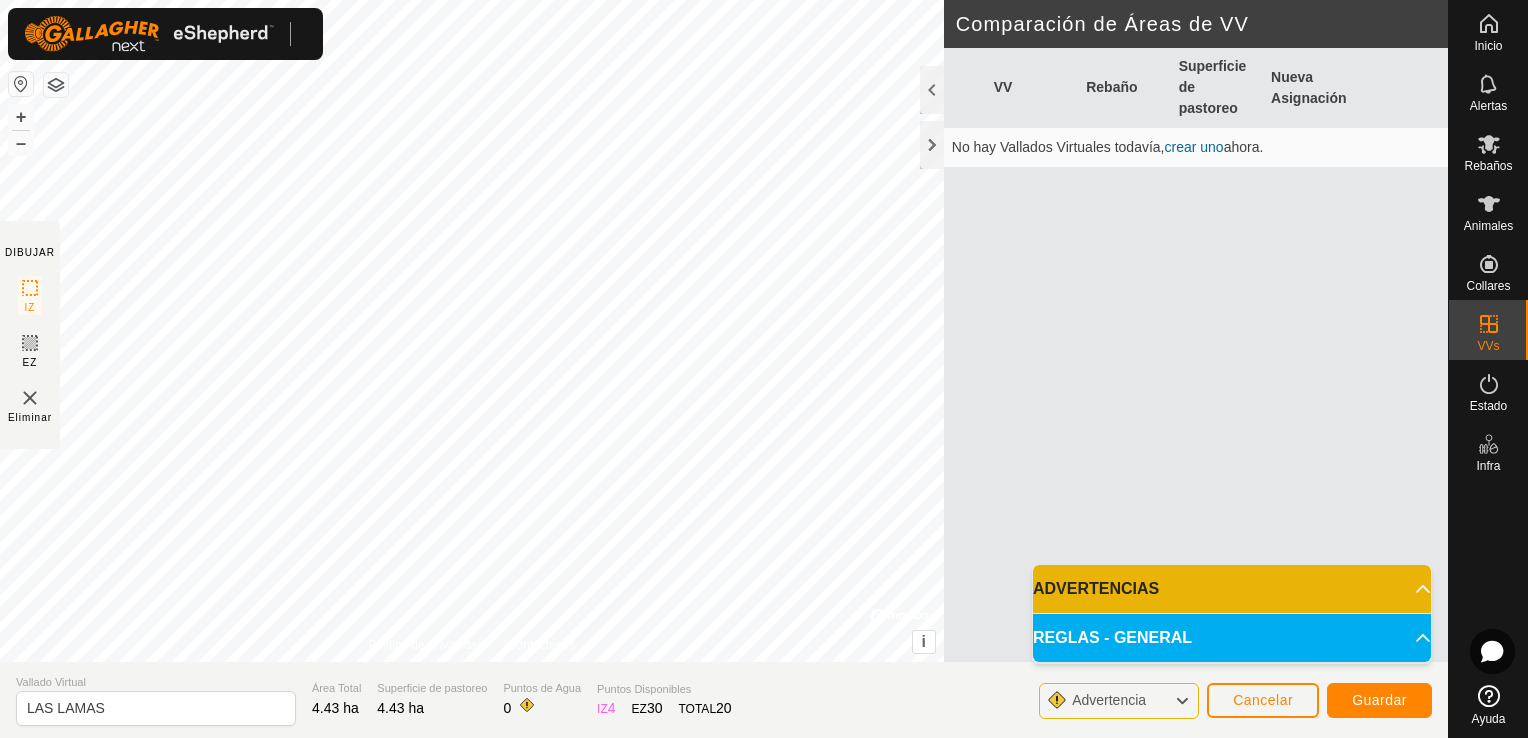 click 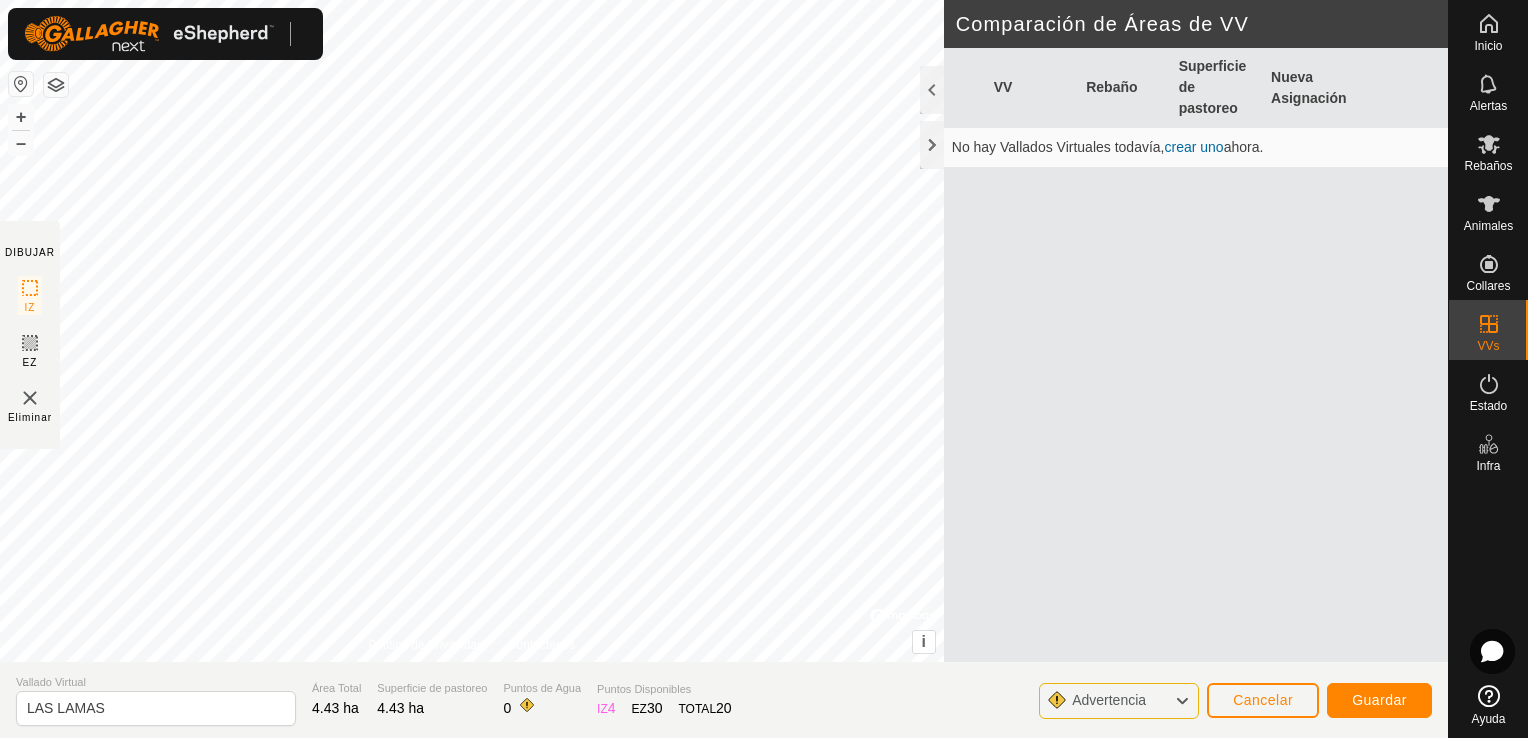 click 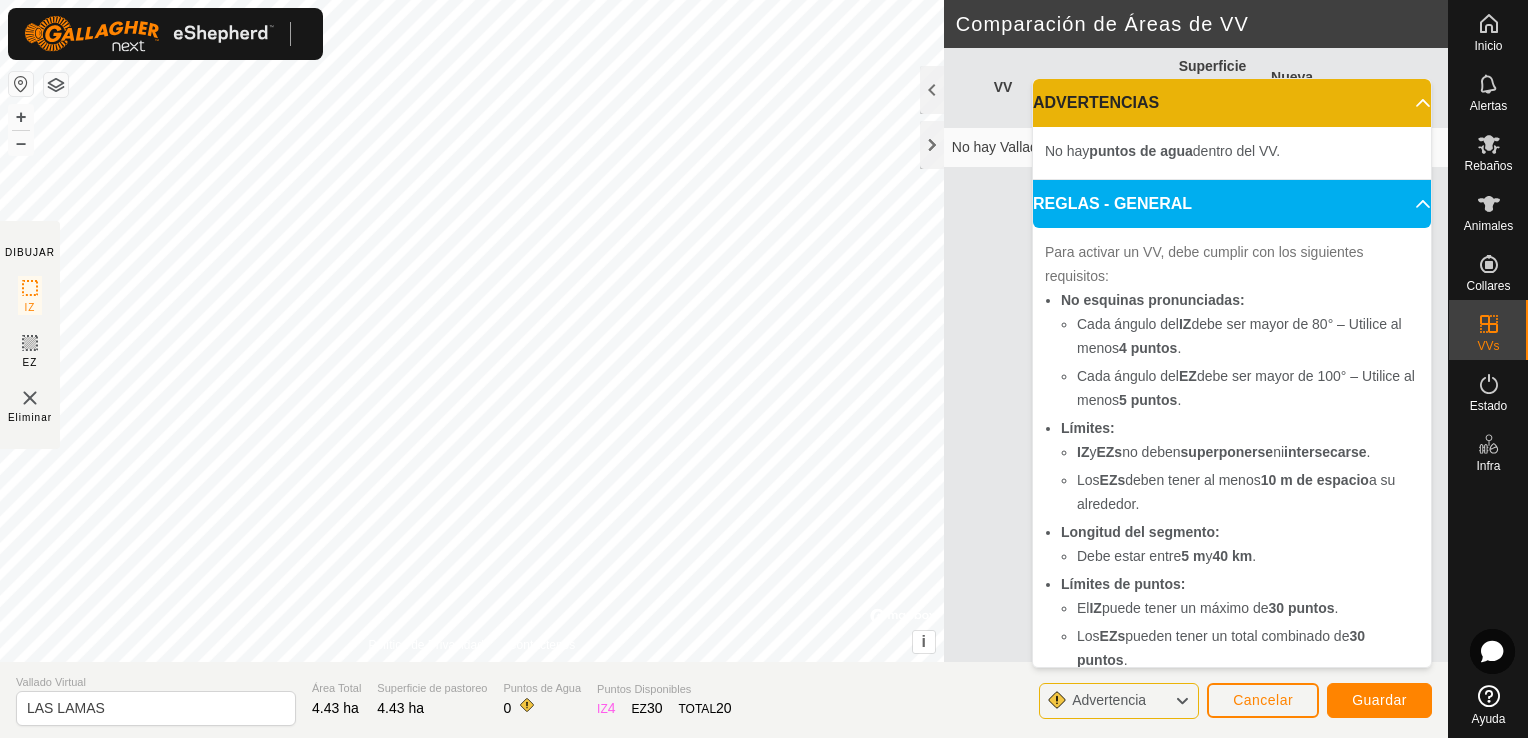 click 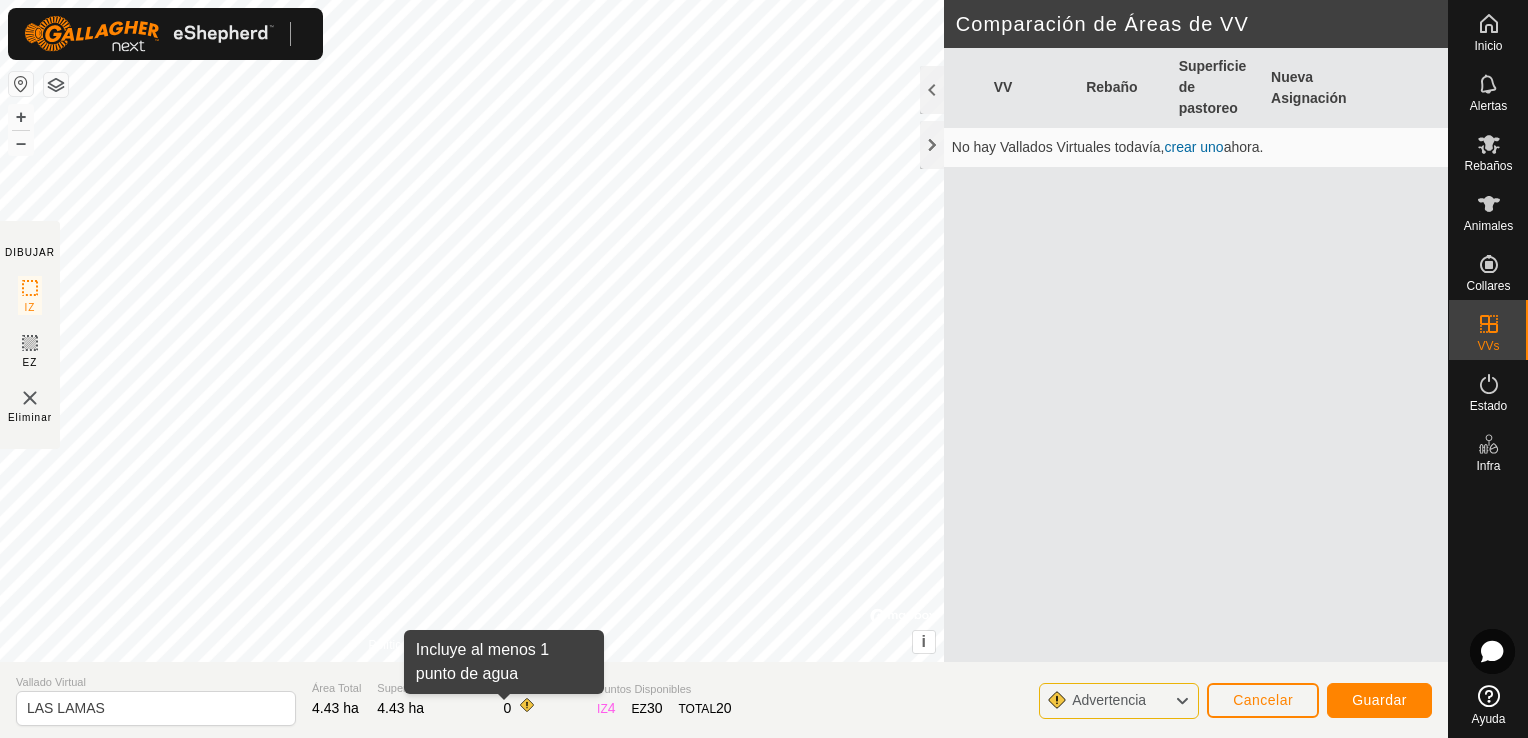 click 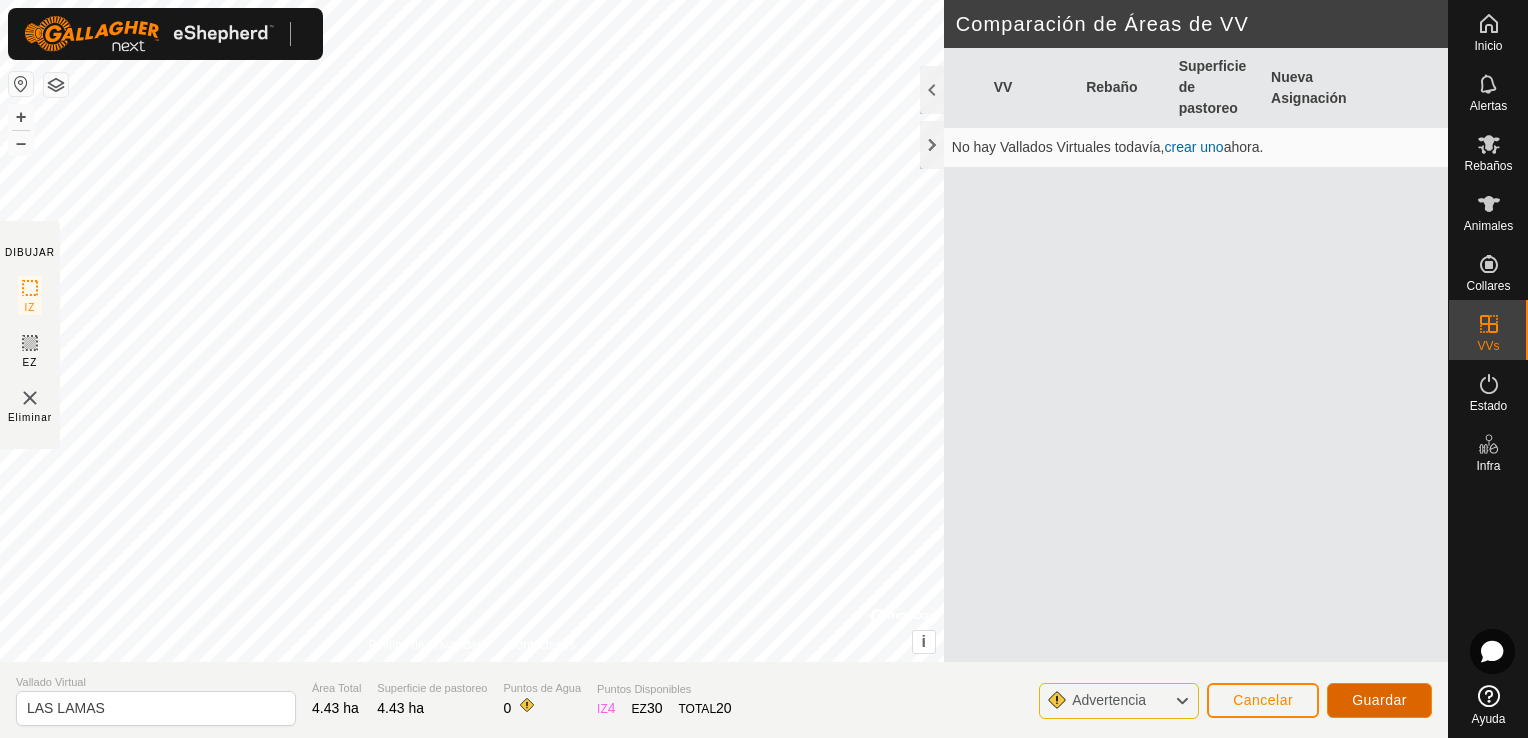 click on "Guardar" 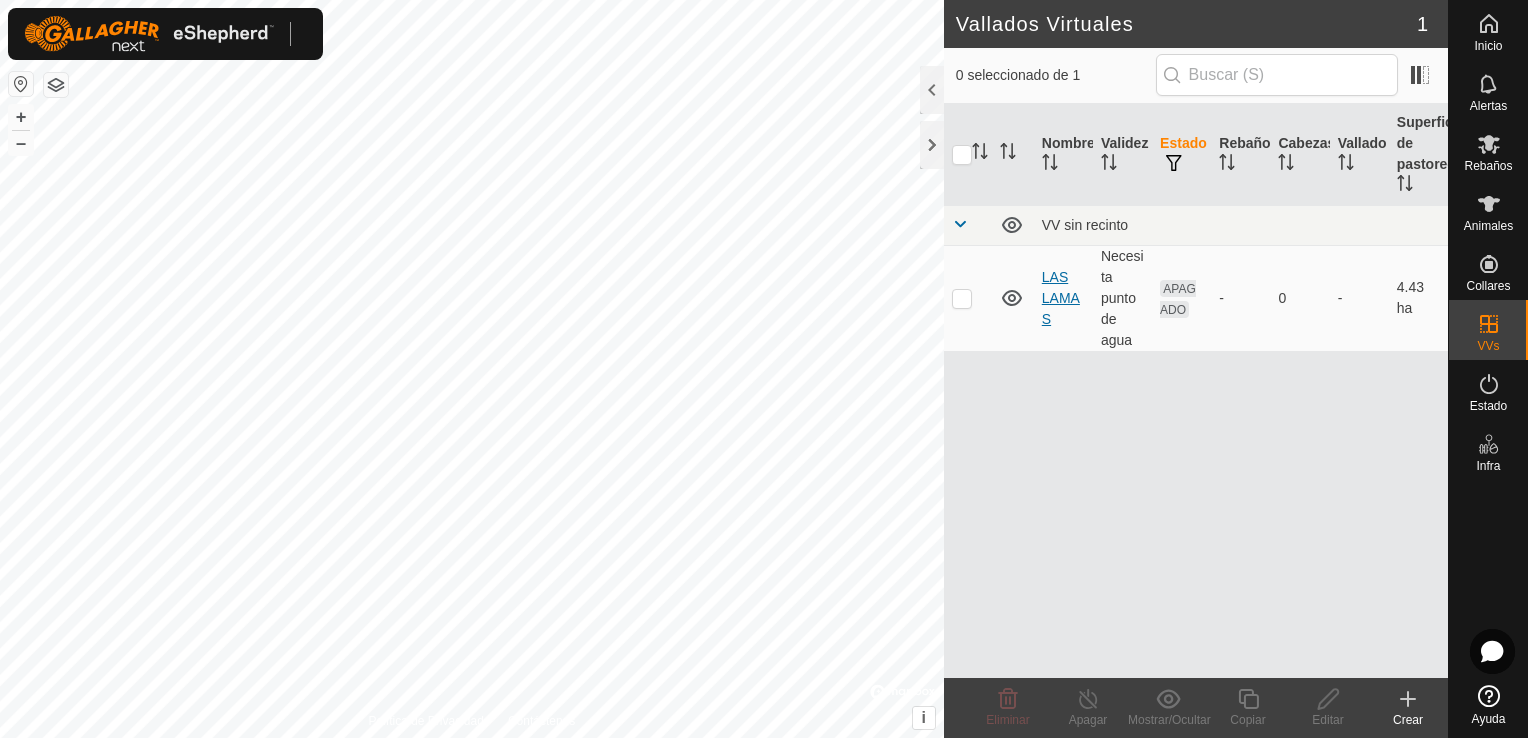 click on "LAS LAMAS" at bounding box center (1061, 298) 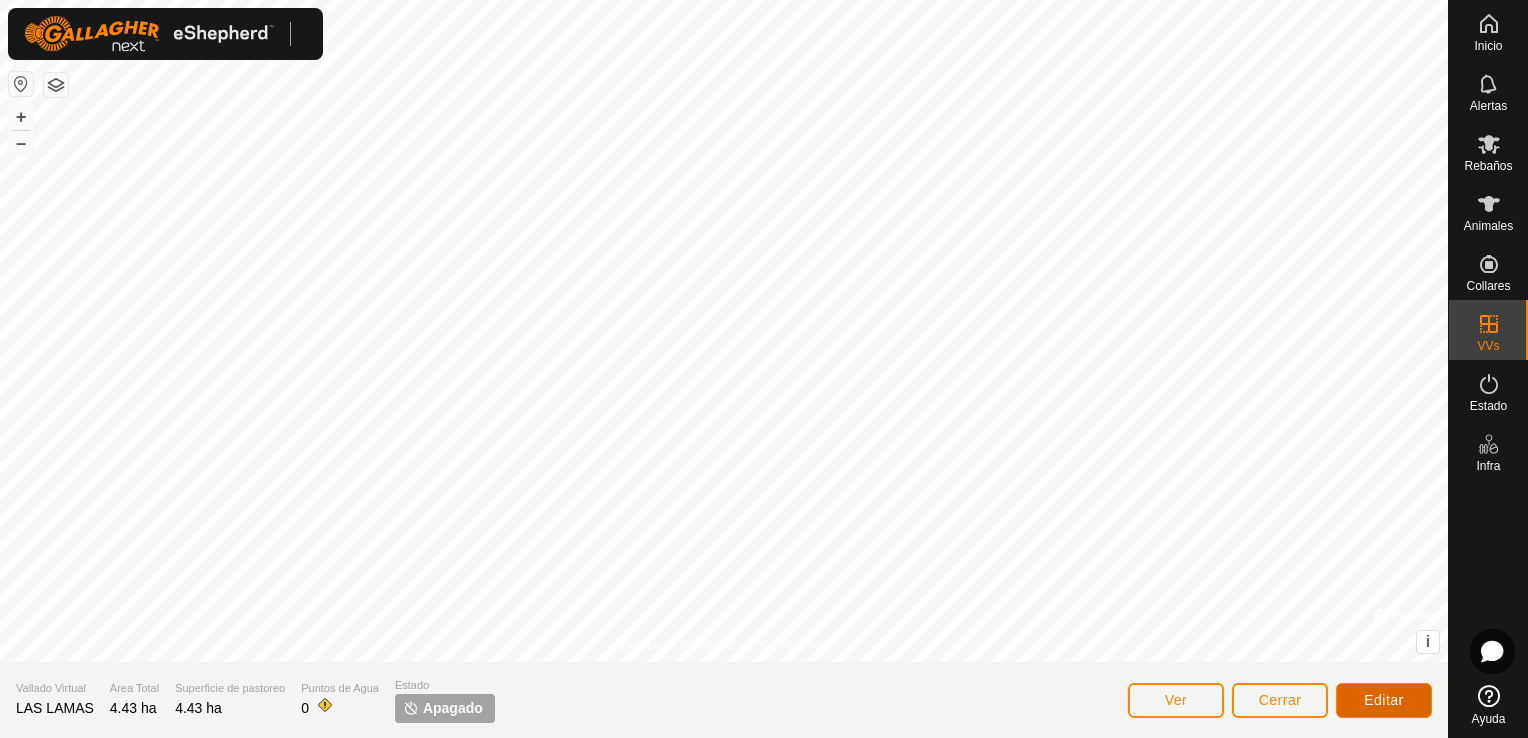 click on "Editar" 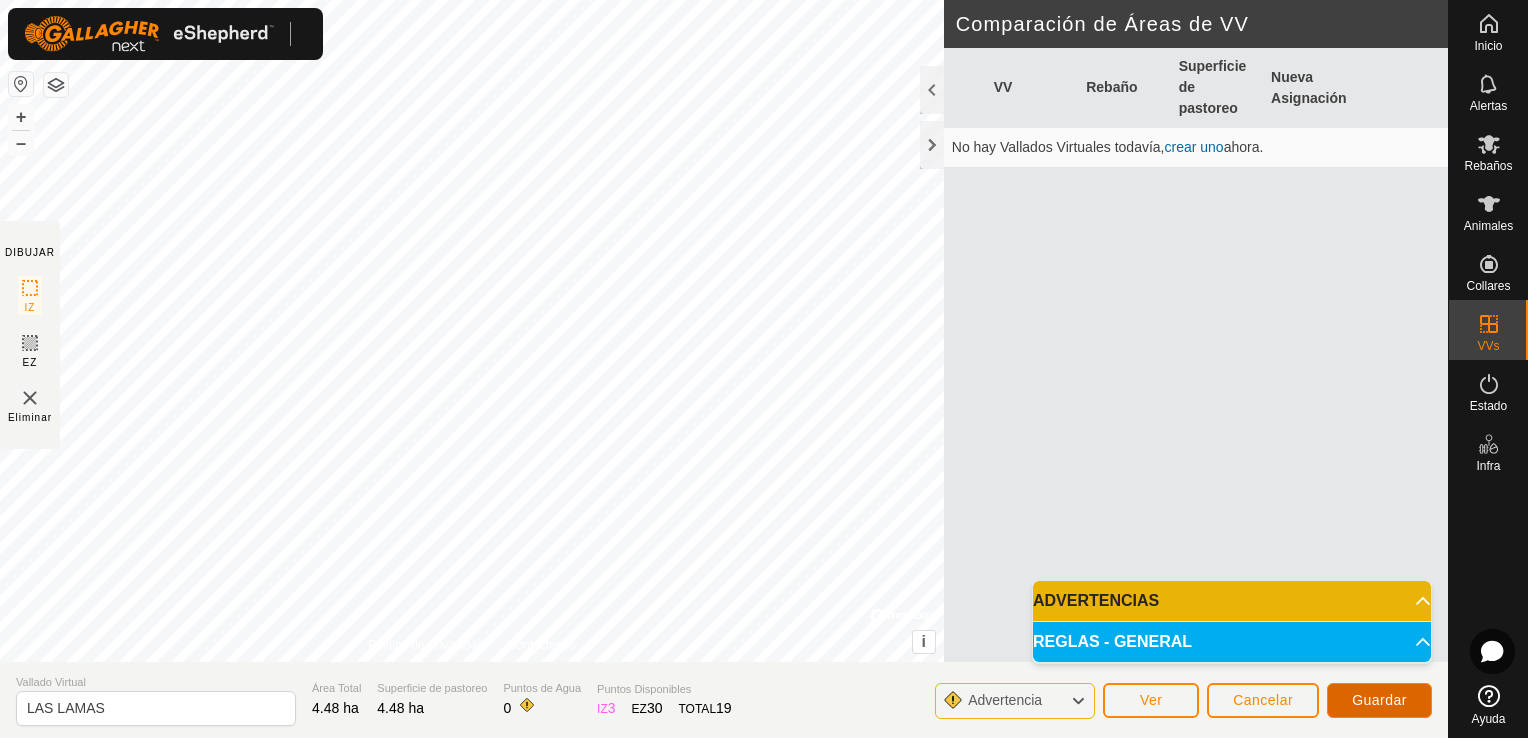 click on "Guardar" 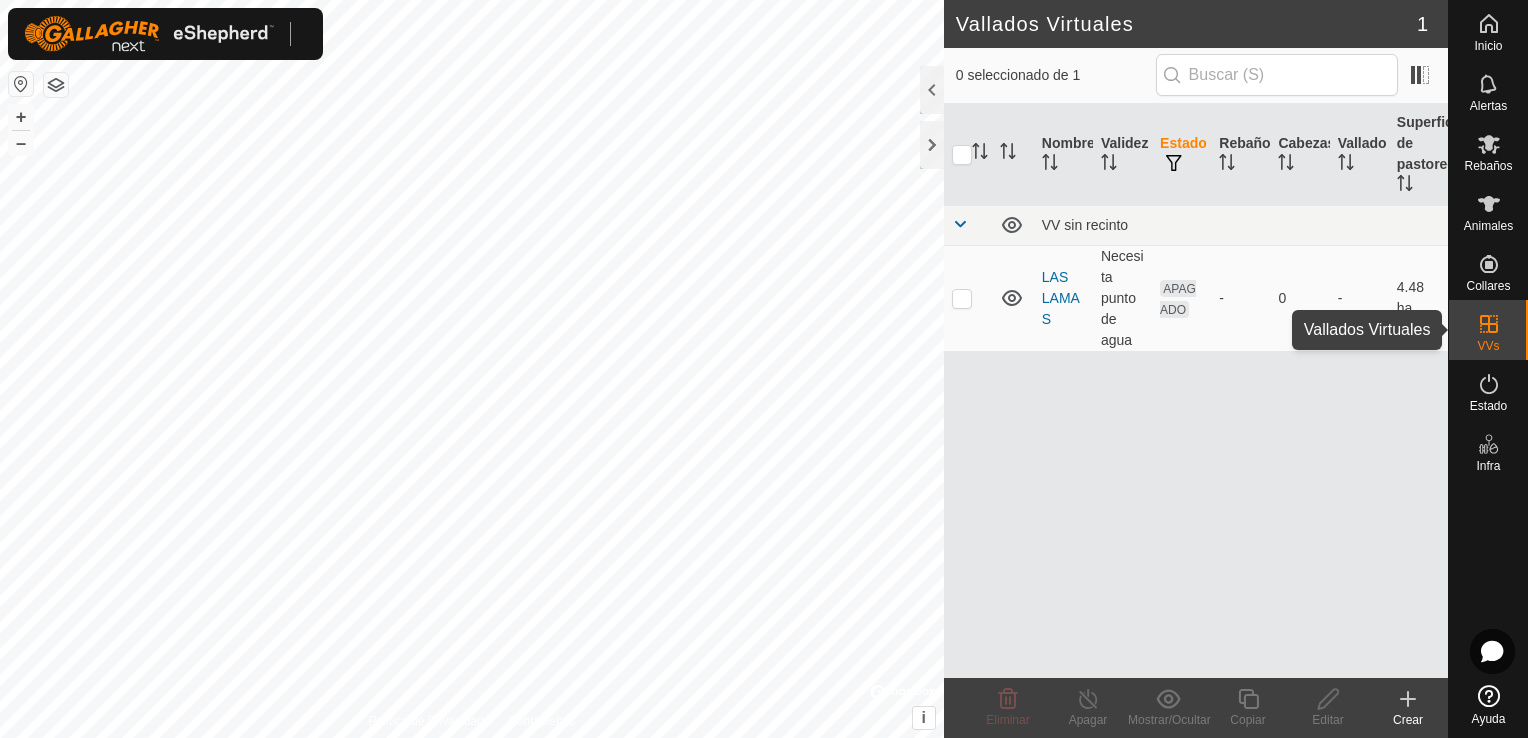 click 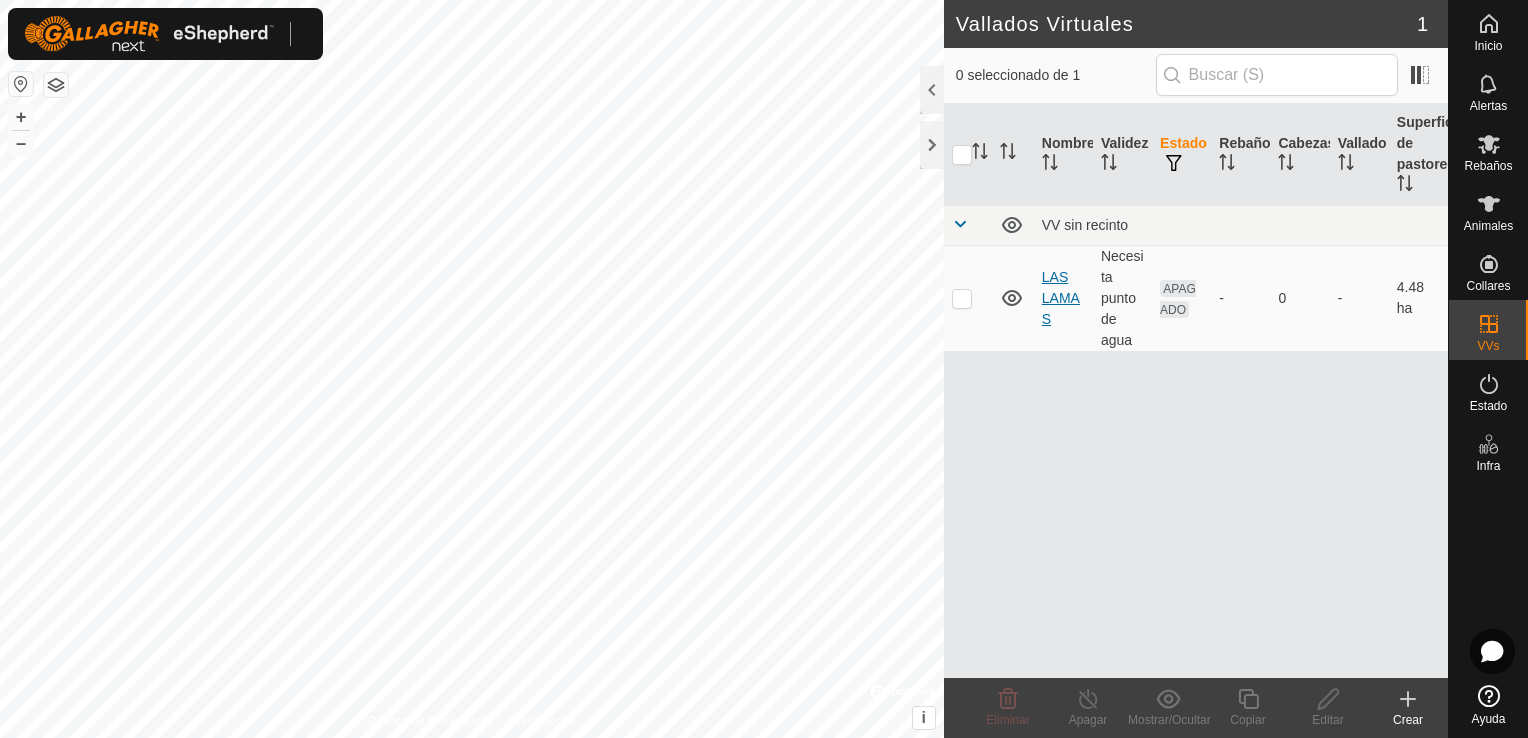 click on "LAS LAMAS" at bounding box center [1061, 298] 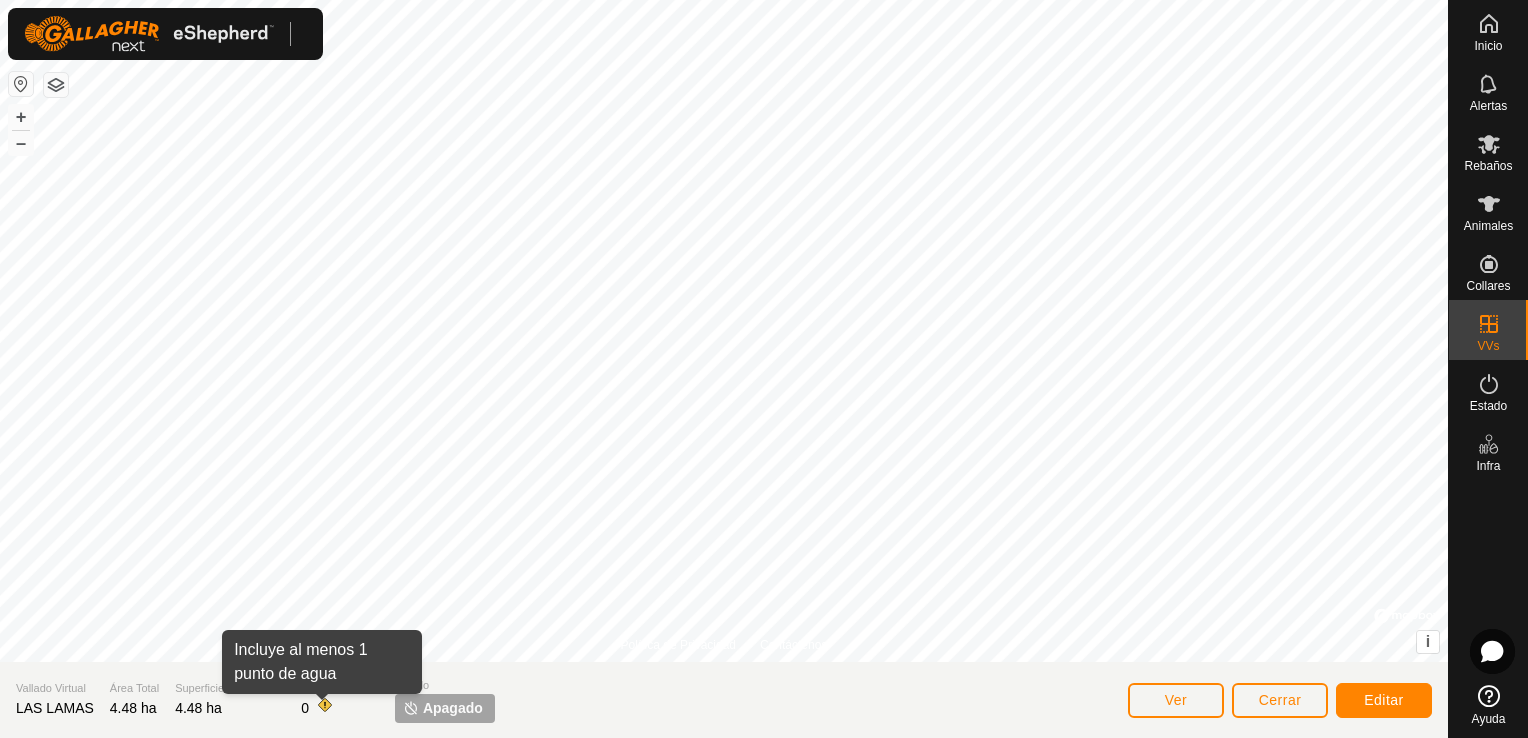 click on "Puntos de Agua 0" 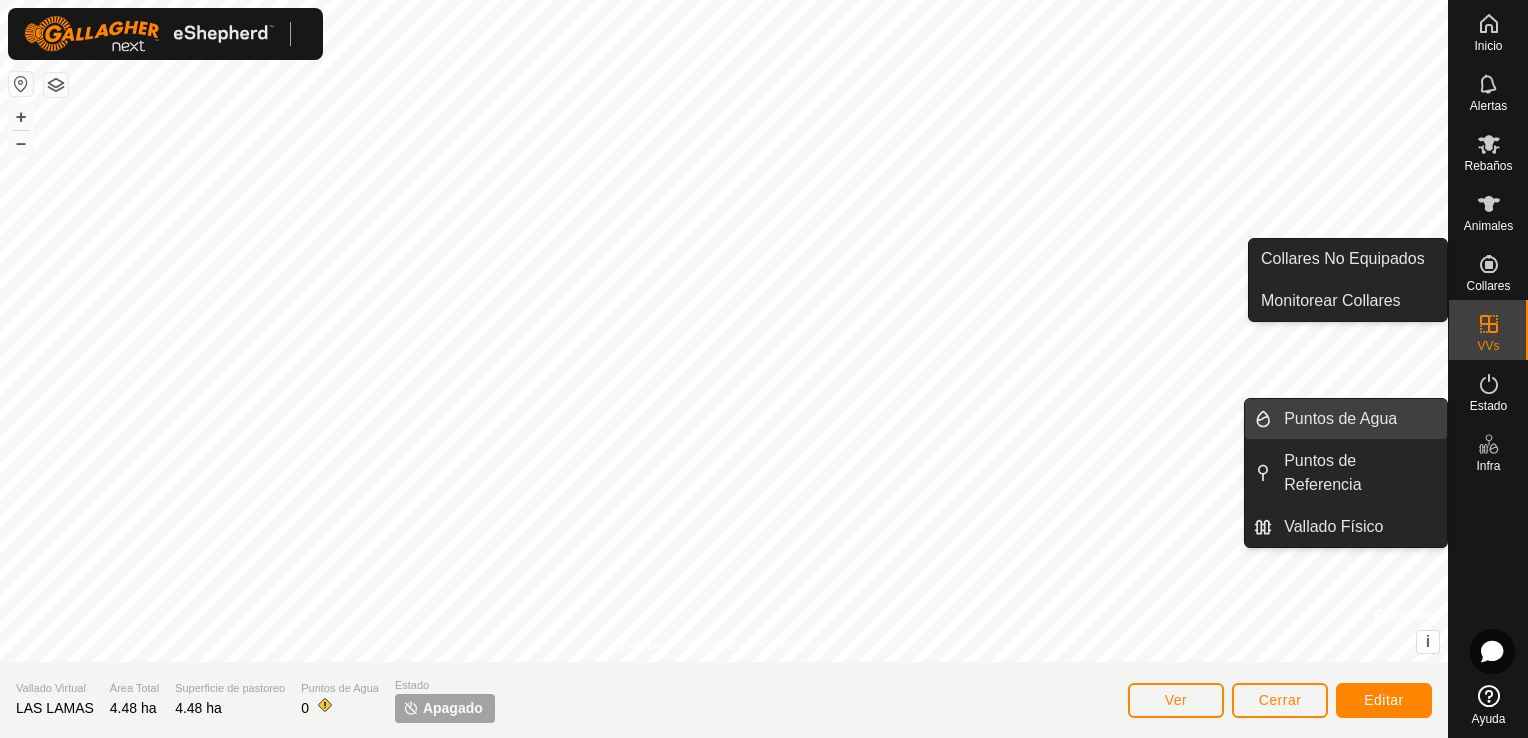 click on "Puntos de Agua" at bounding box center (1359, 419) 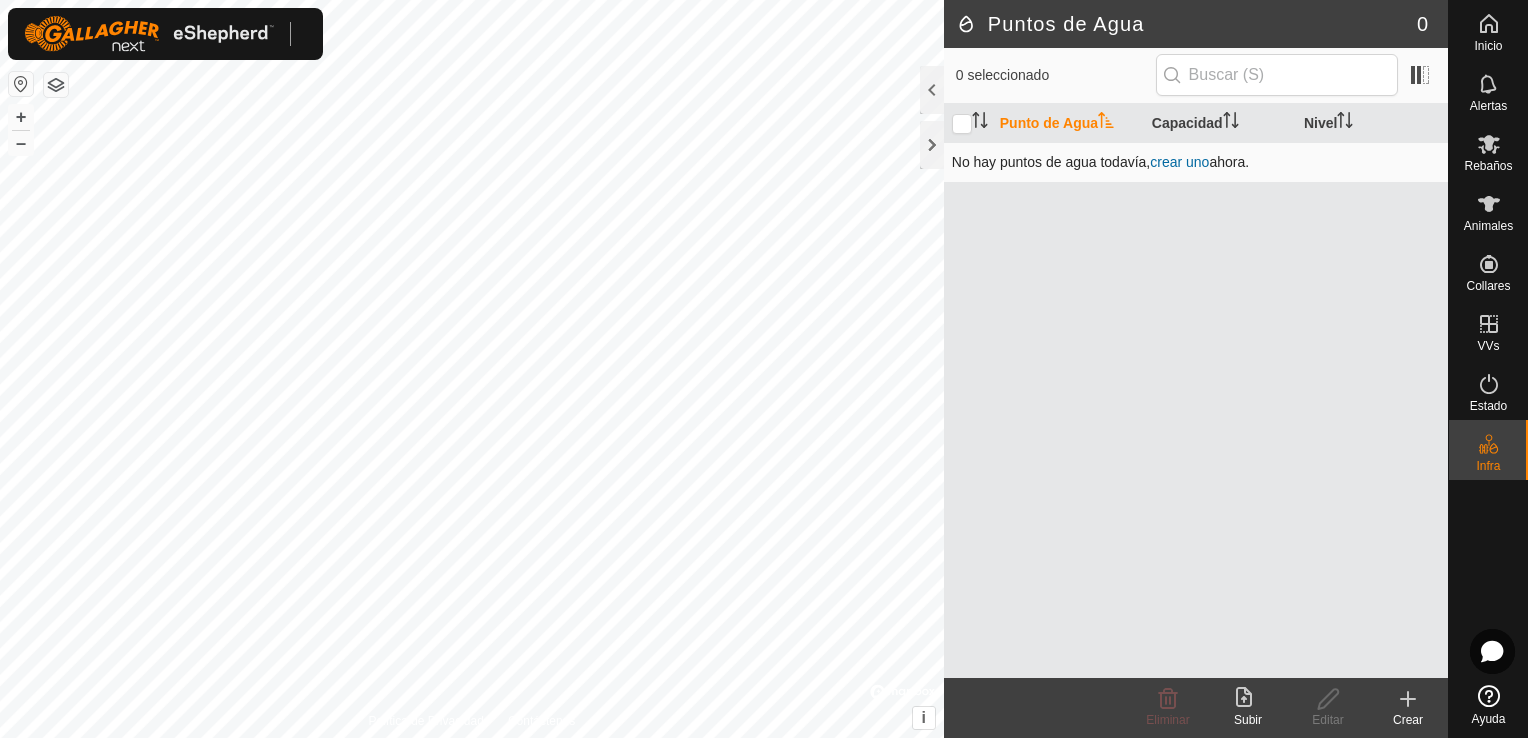 click on "crear uno" at bounding box center (1179, 162) 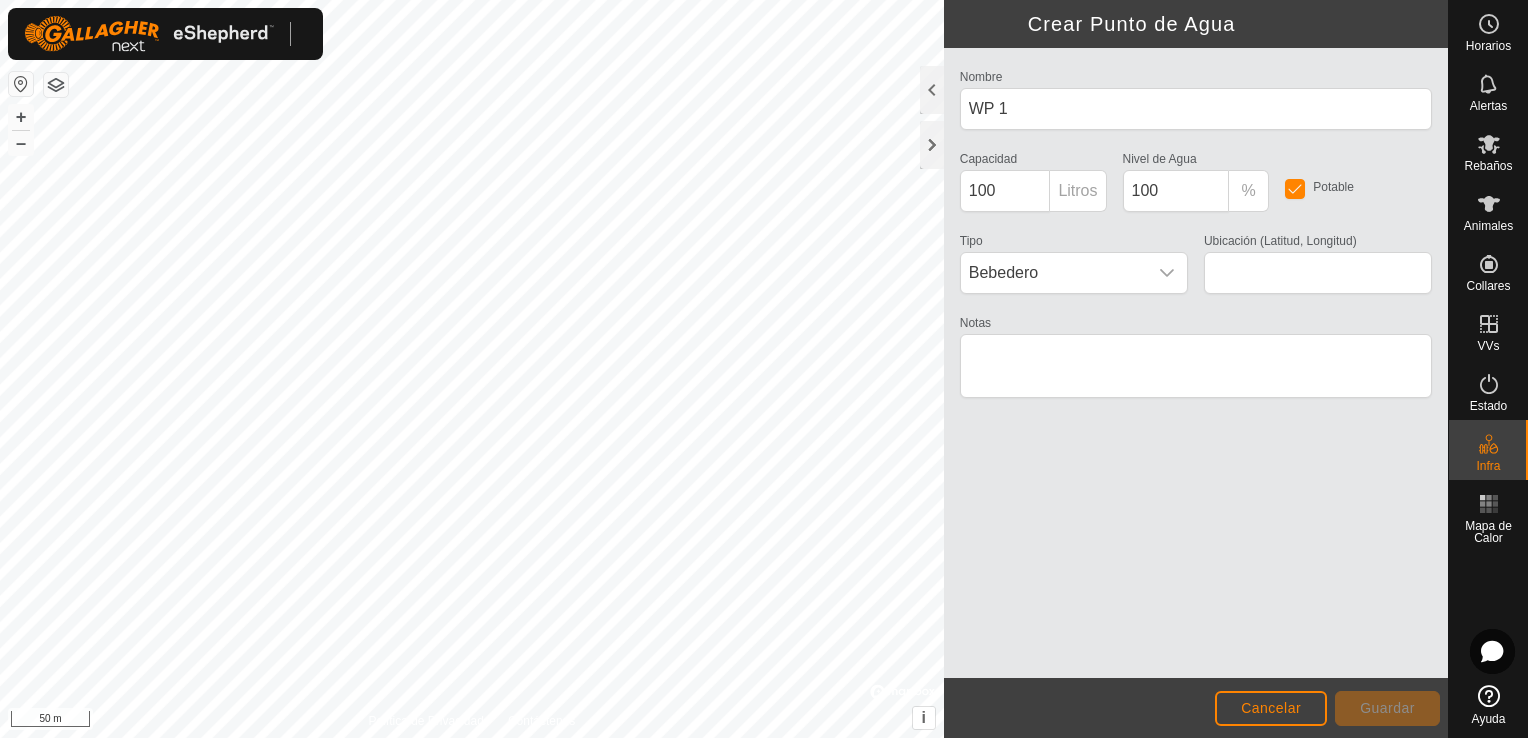 type on "42.871283, -5.716635" 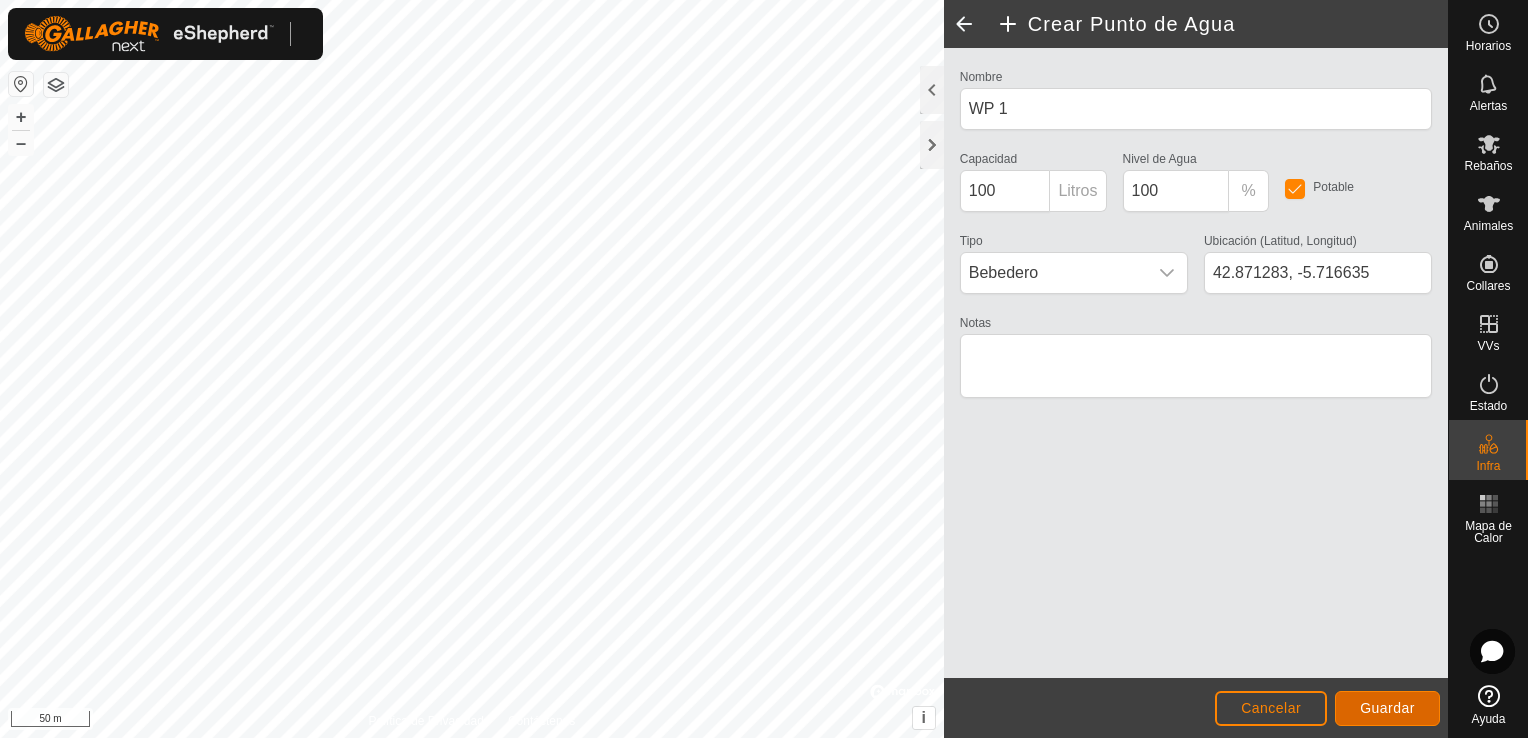 click on "Guardar" 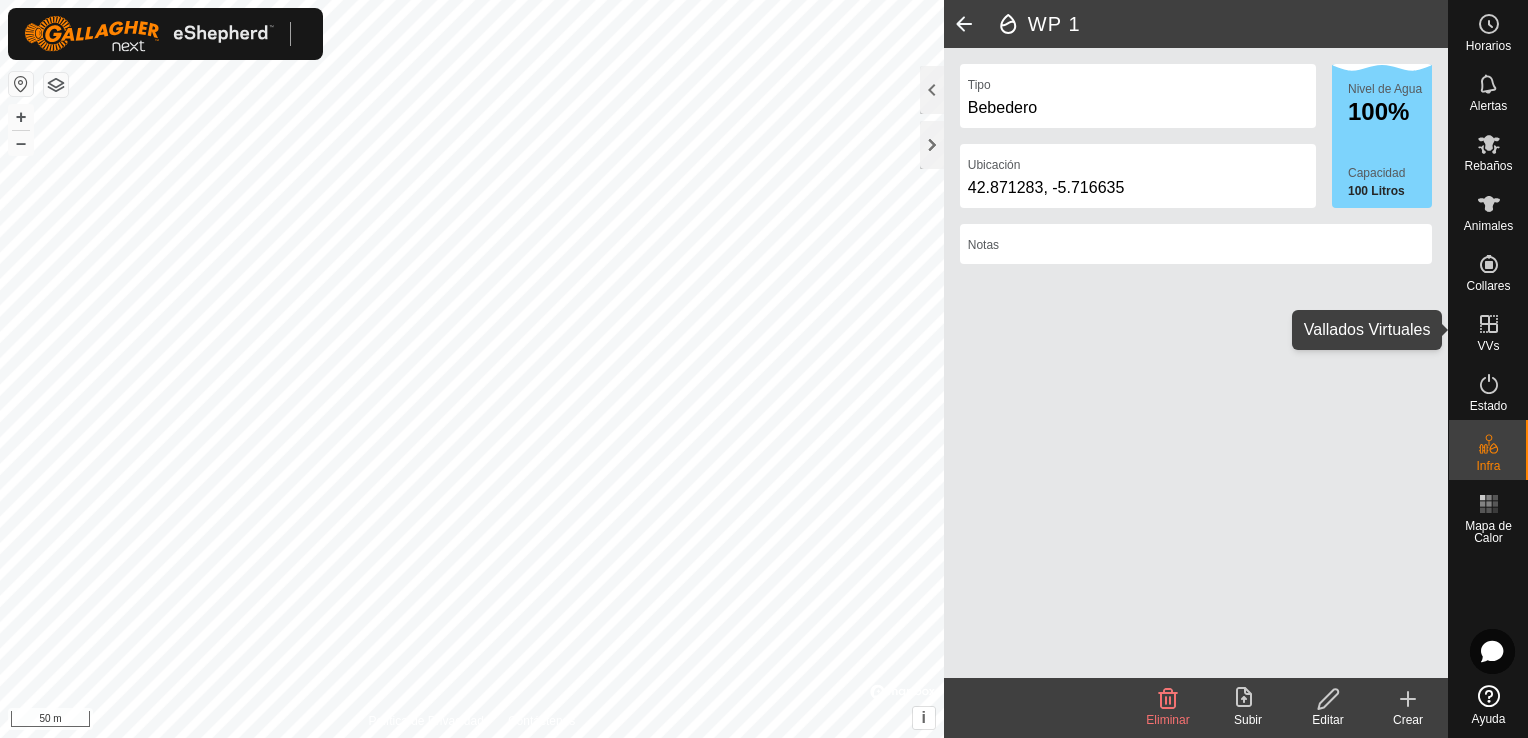 click on "VVs" at bounding box center (1488, 346) 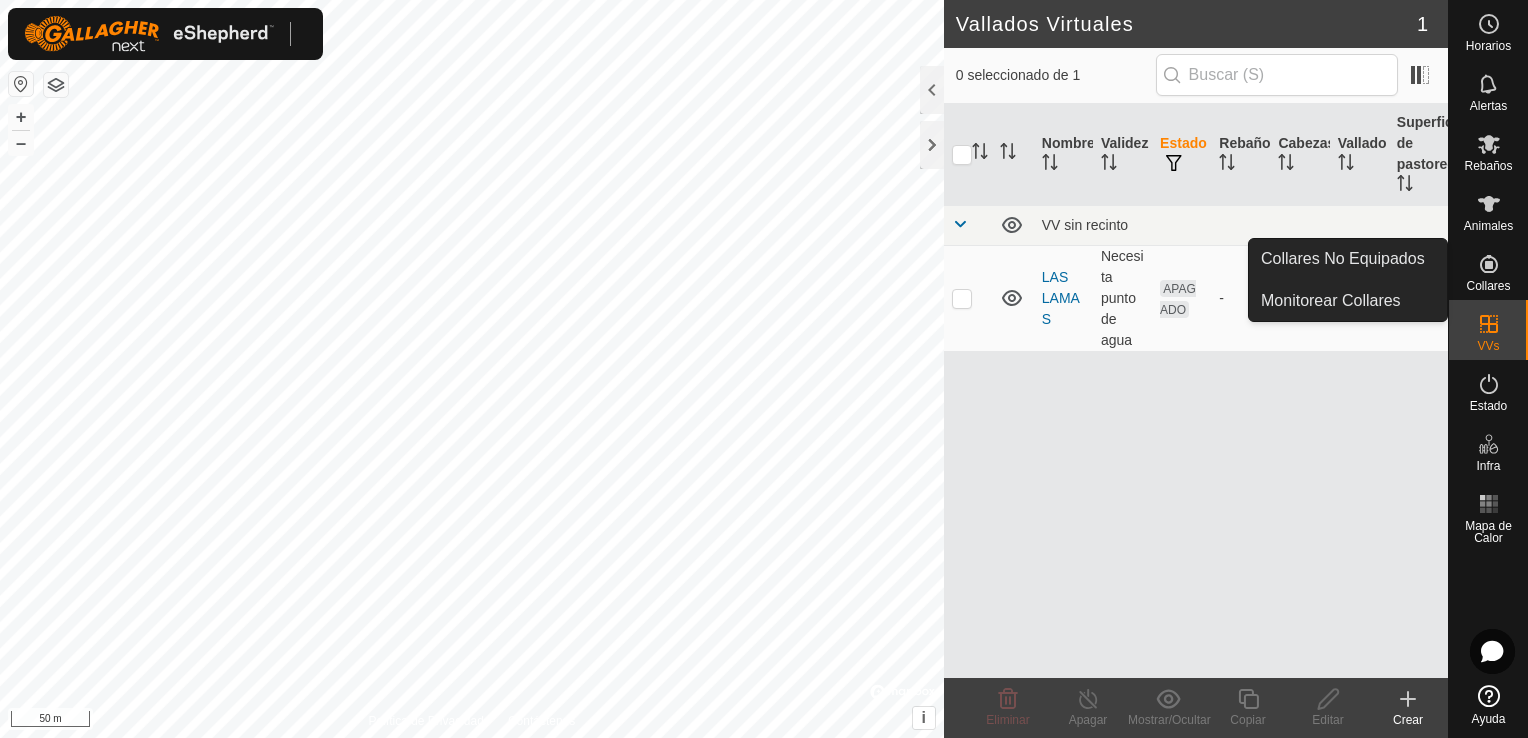 click 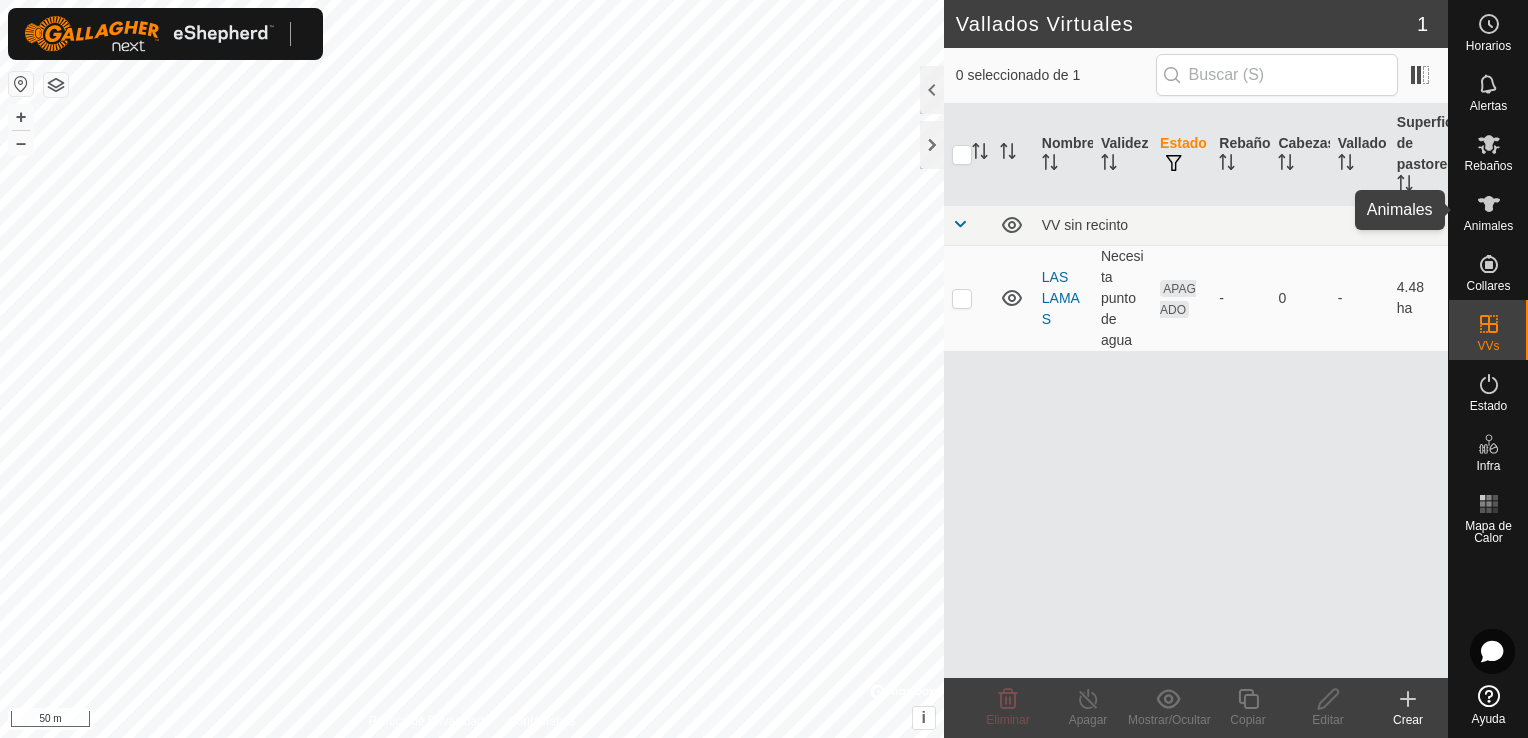 click 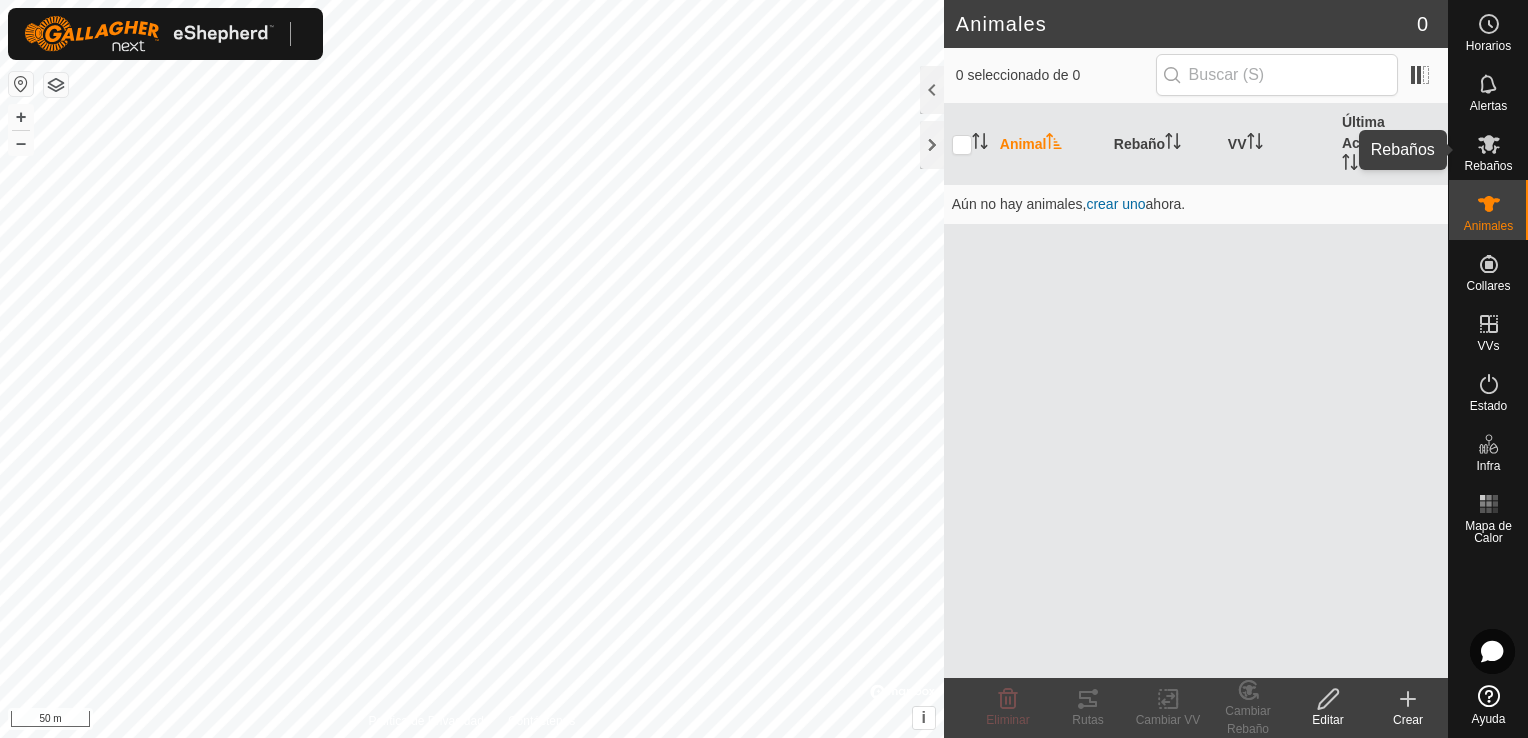 click at bounding box center (1489, 144) 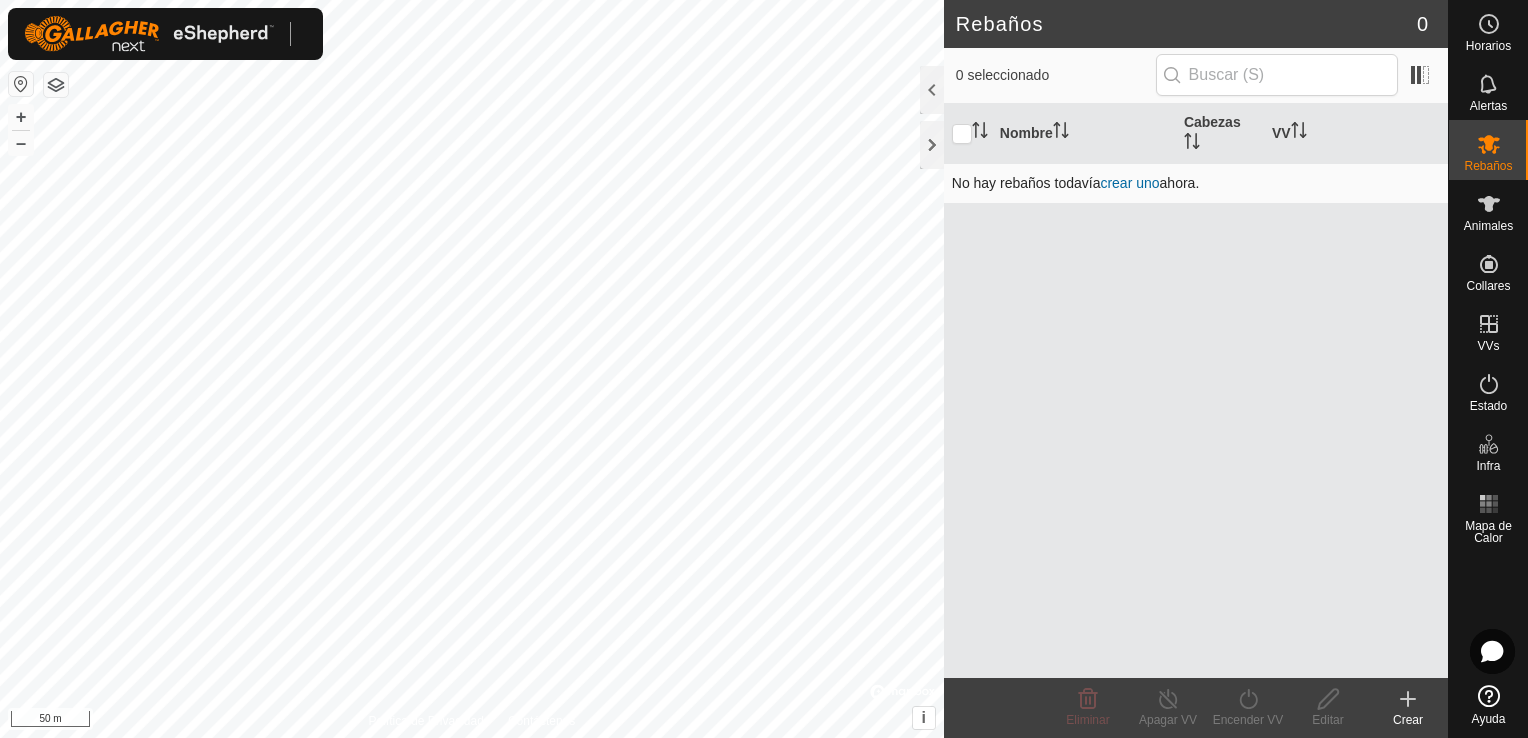 click on "crear uno" at bounding box center (1129, 183) 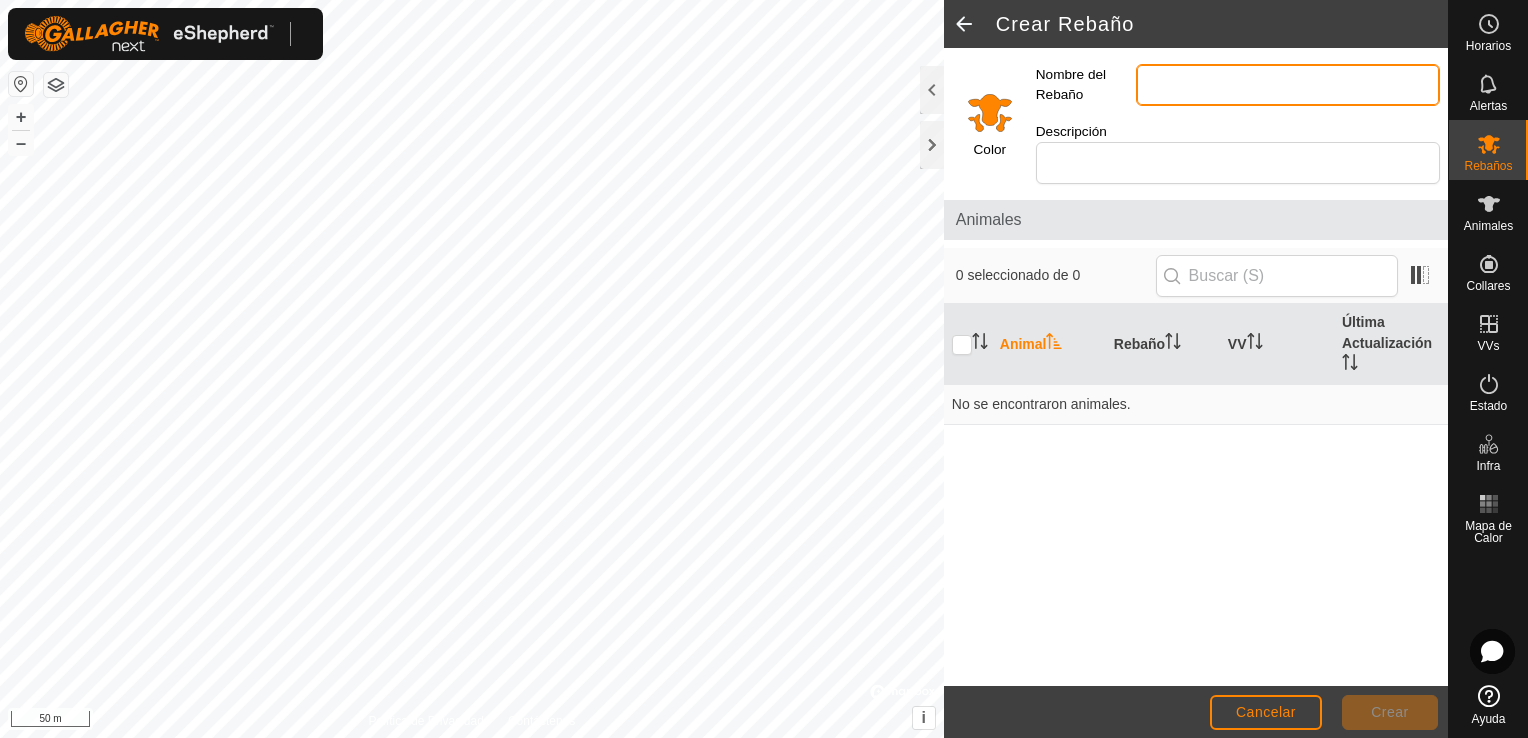 click on "Nombre del Rebaño" at bounding box center (1288, 85) 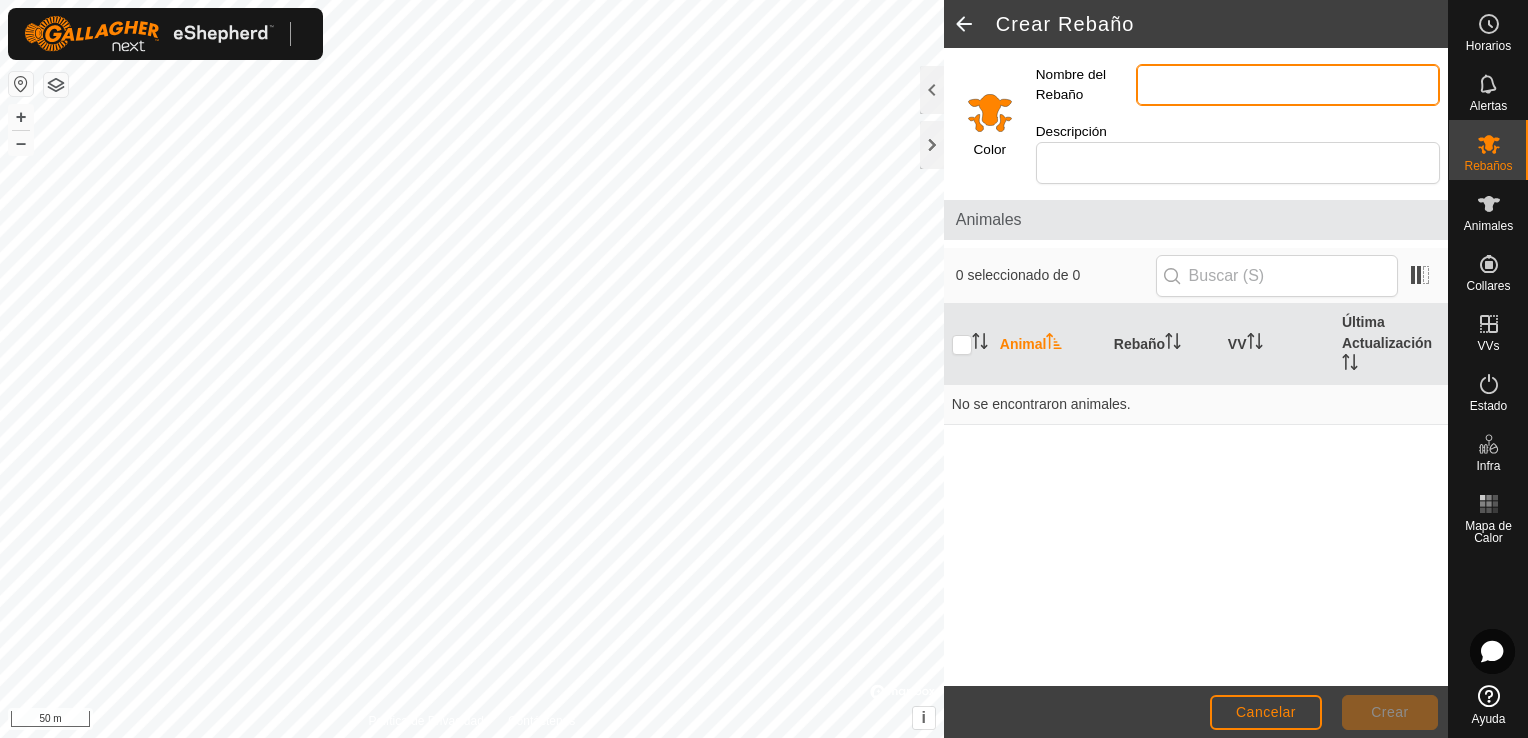 type on "LAS LAMAS" 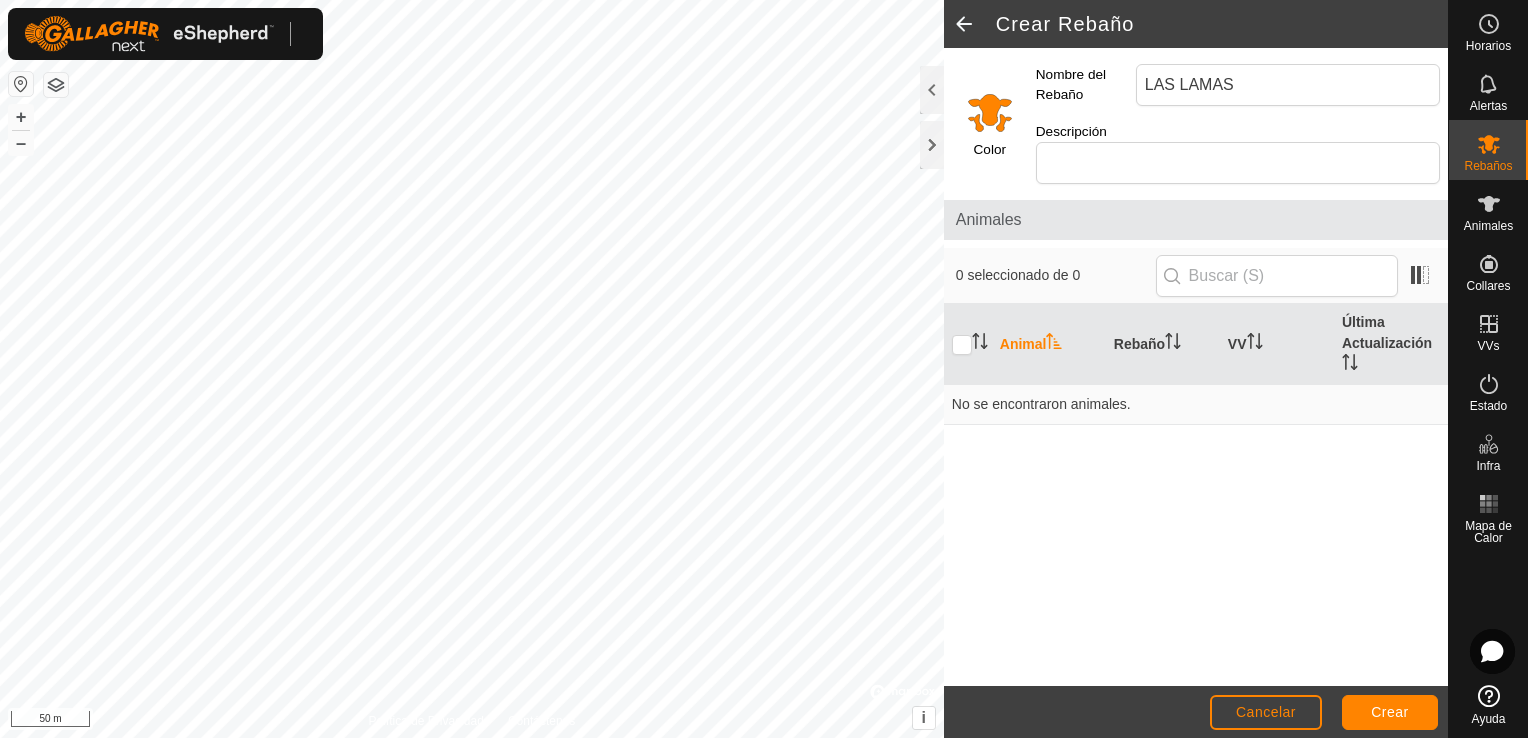 click 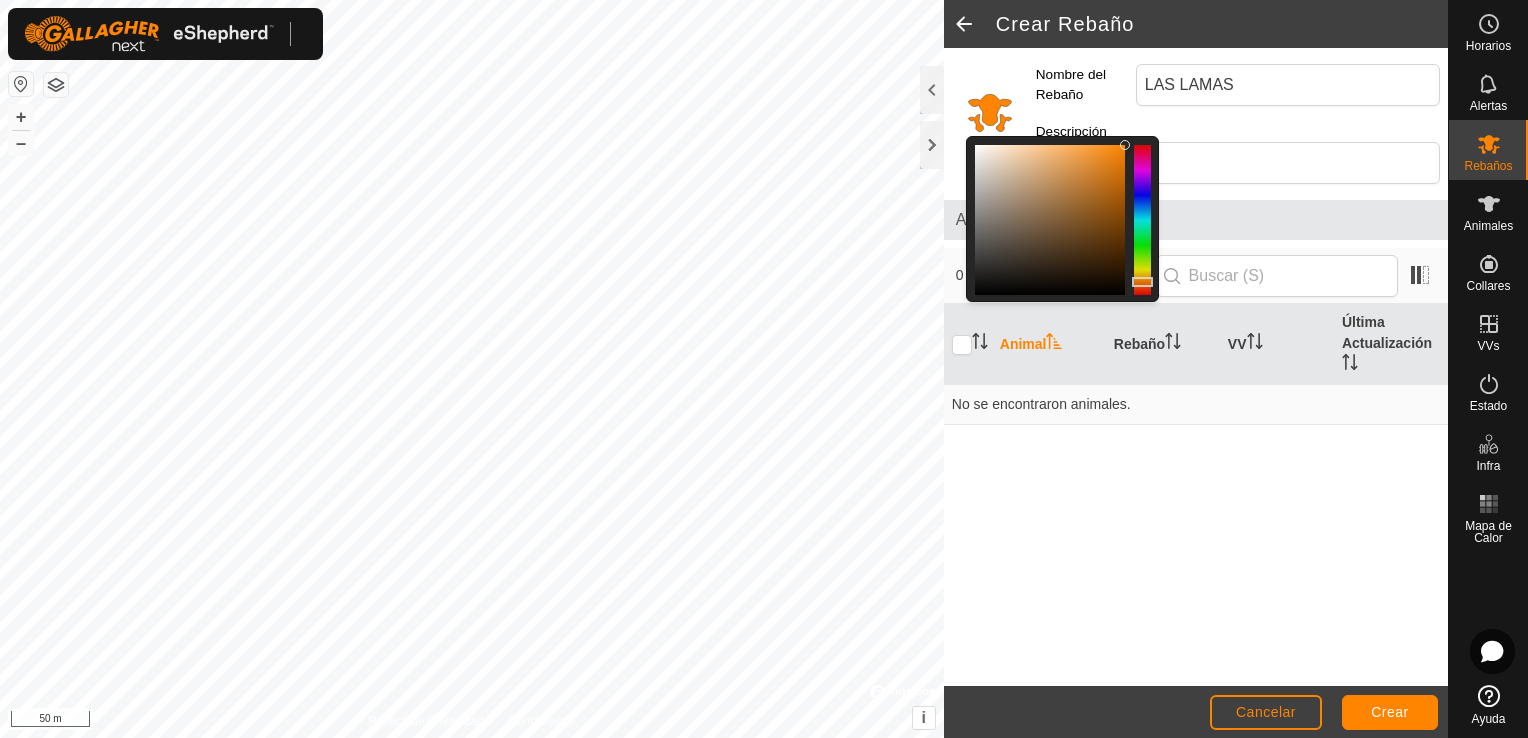 click 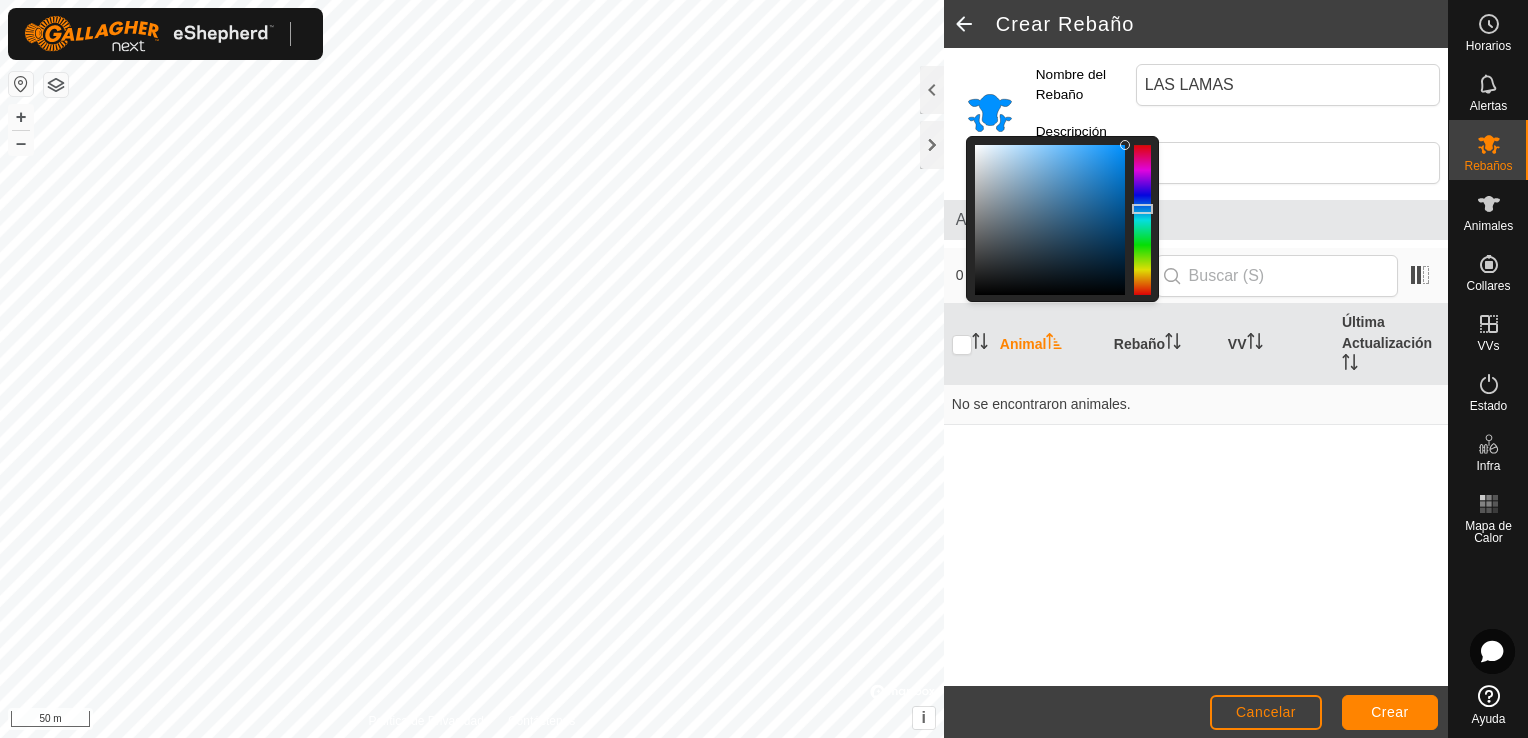 click 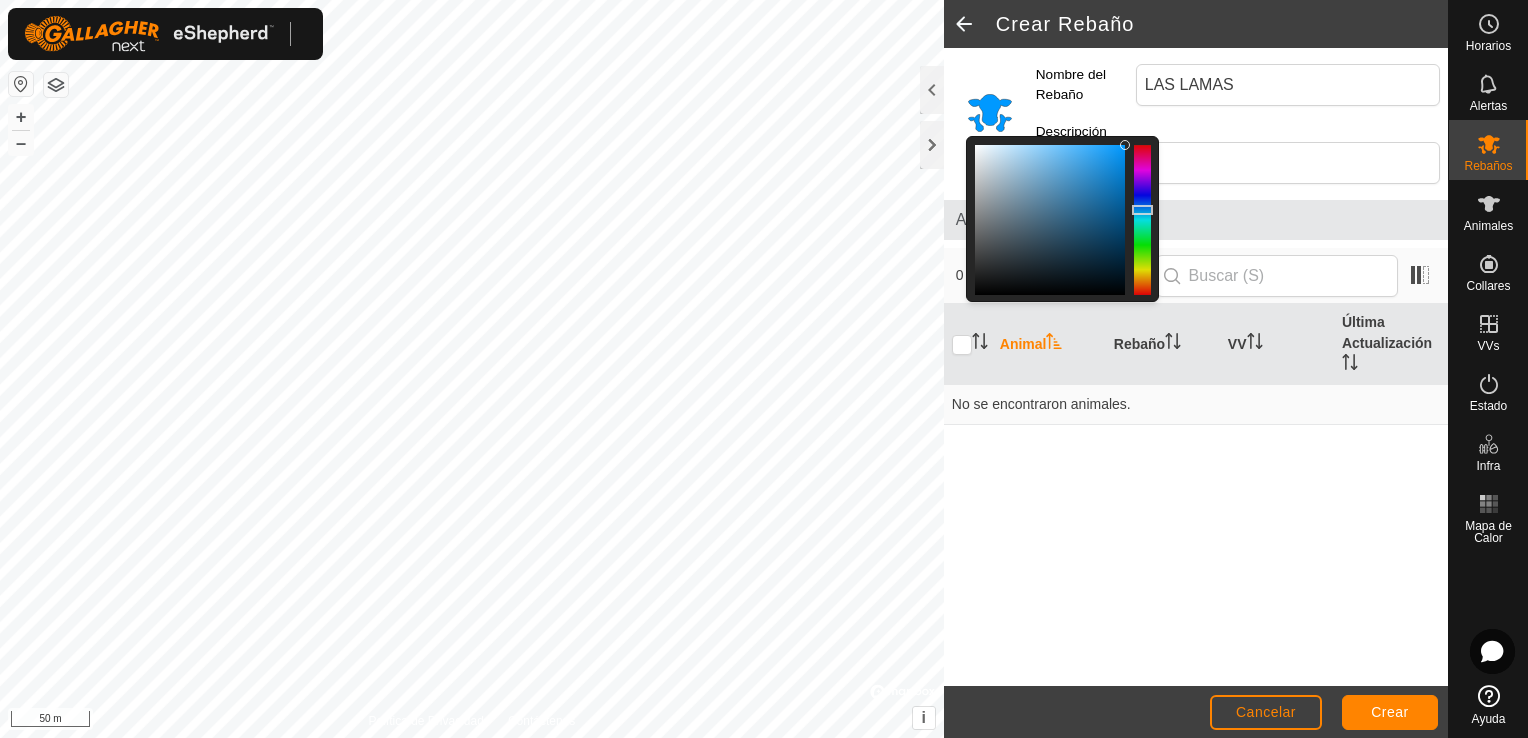 click 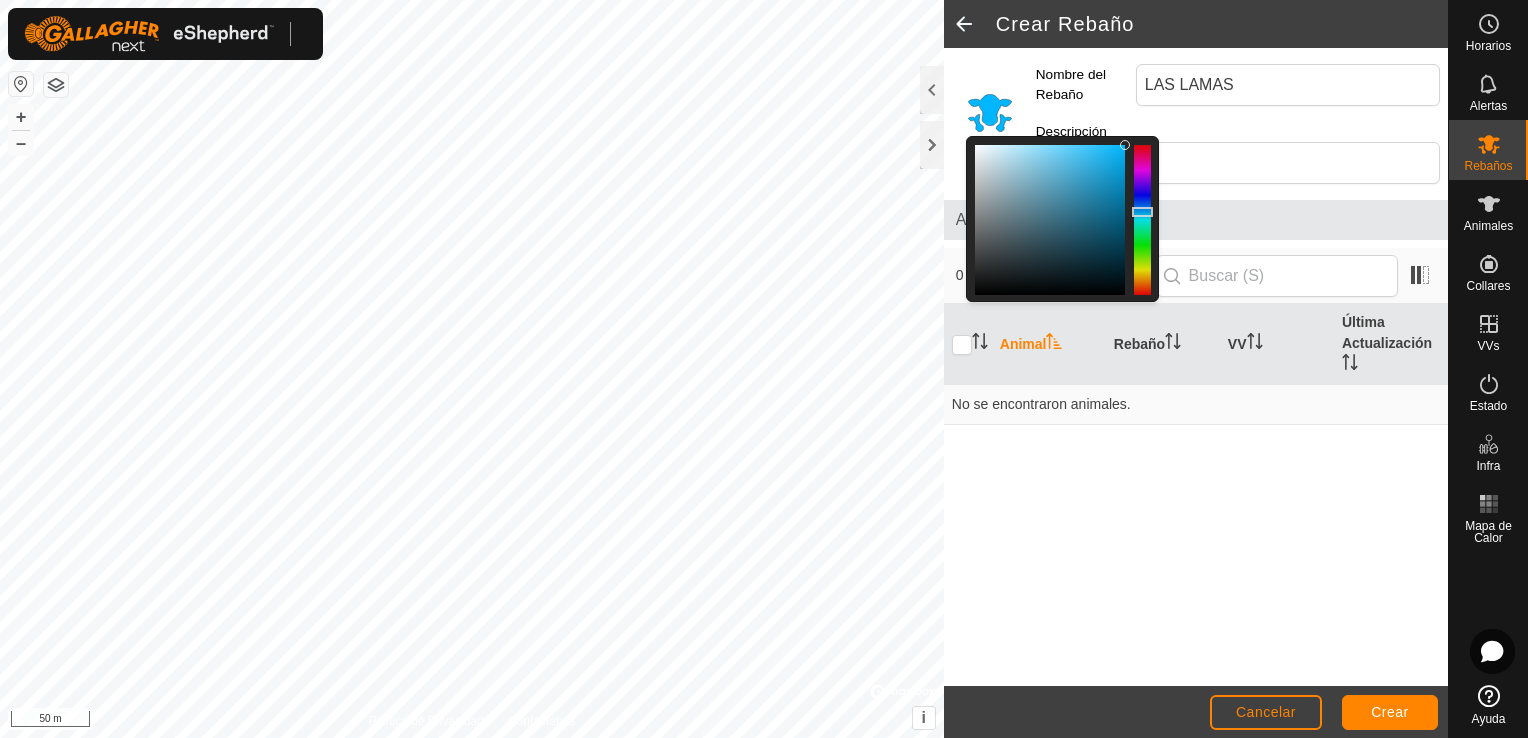 click 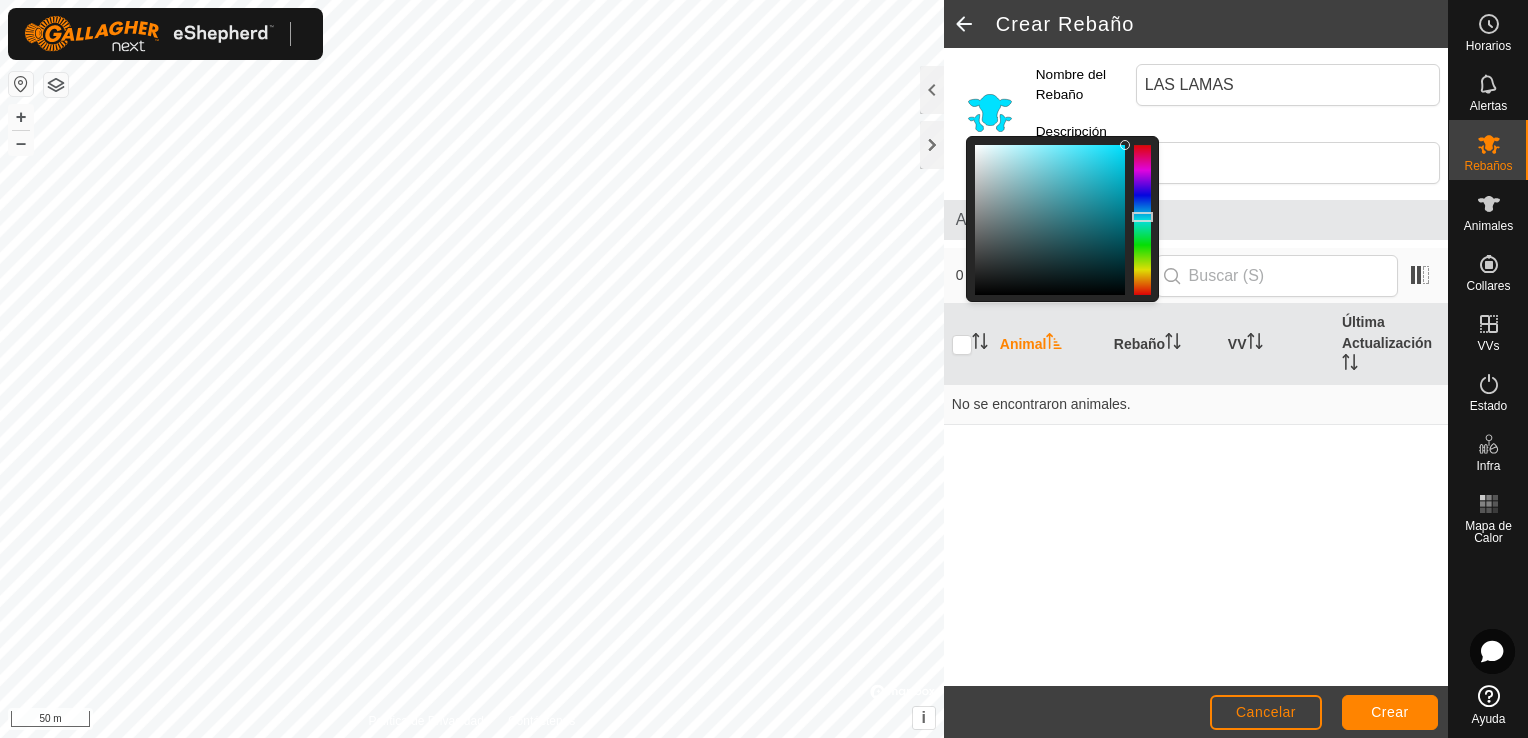 click 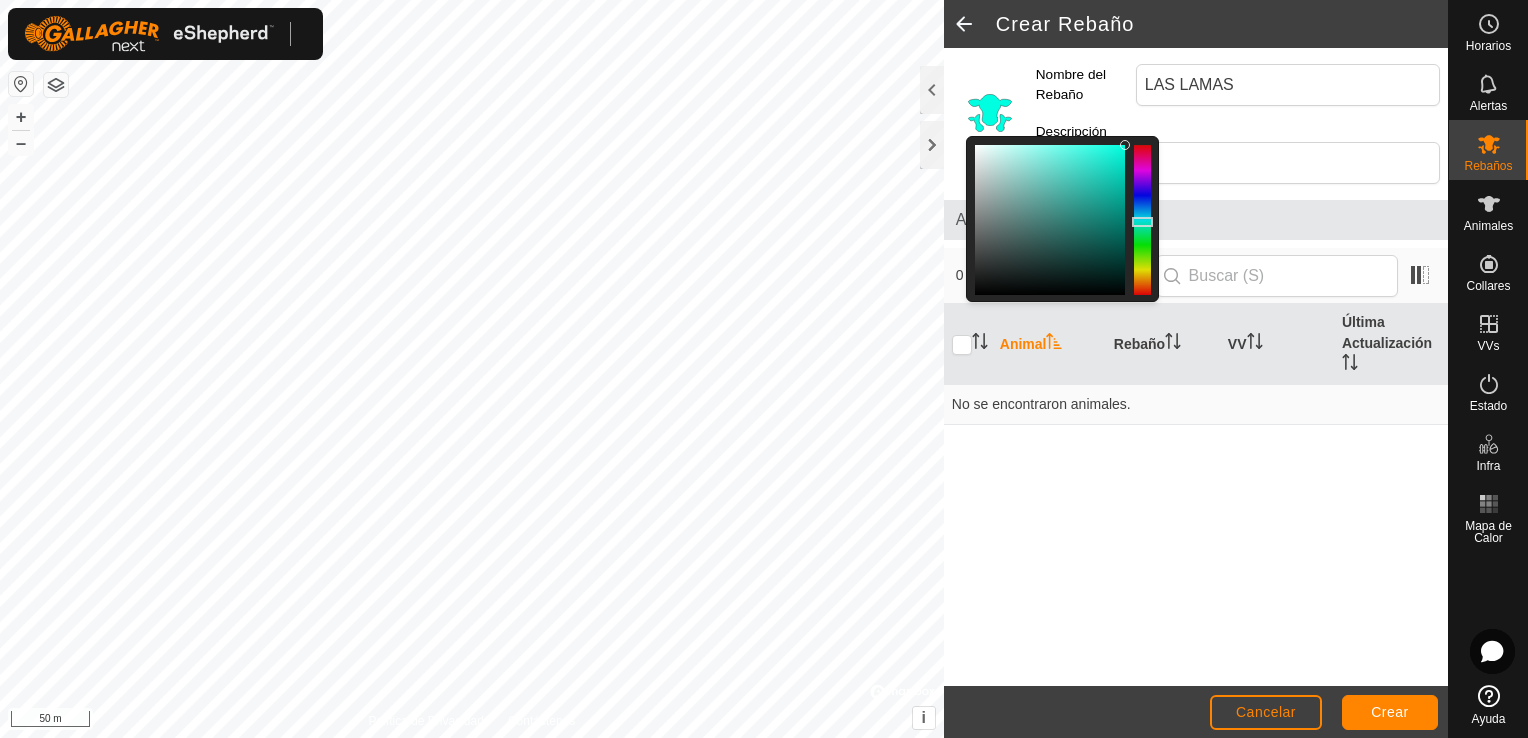 click 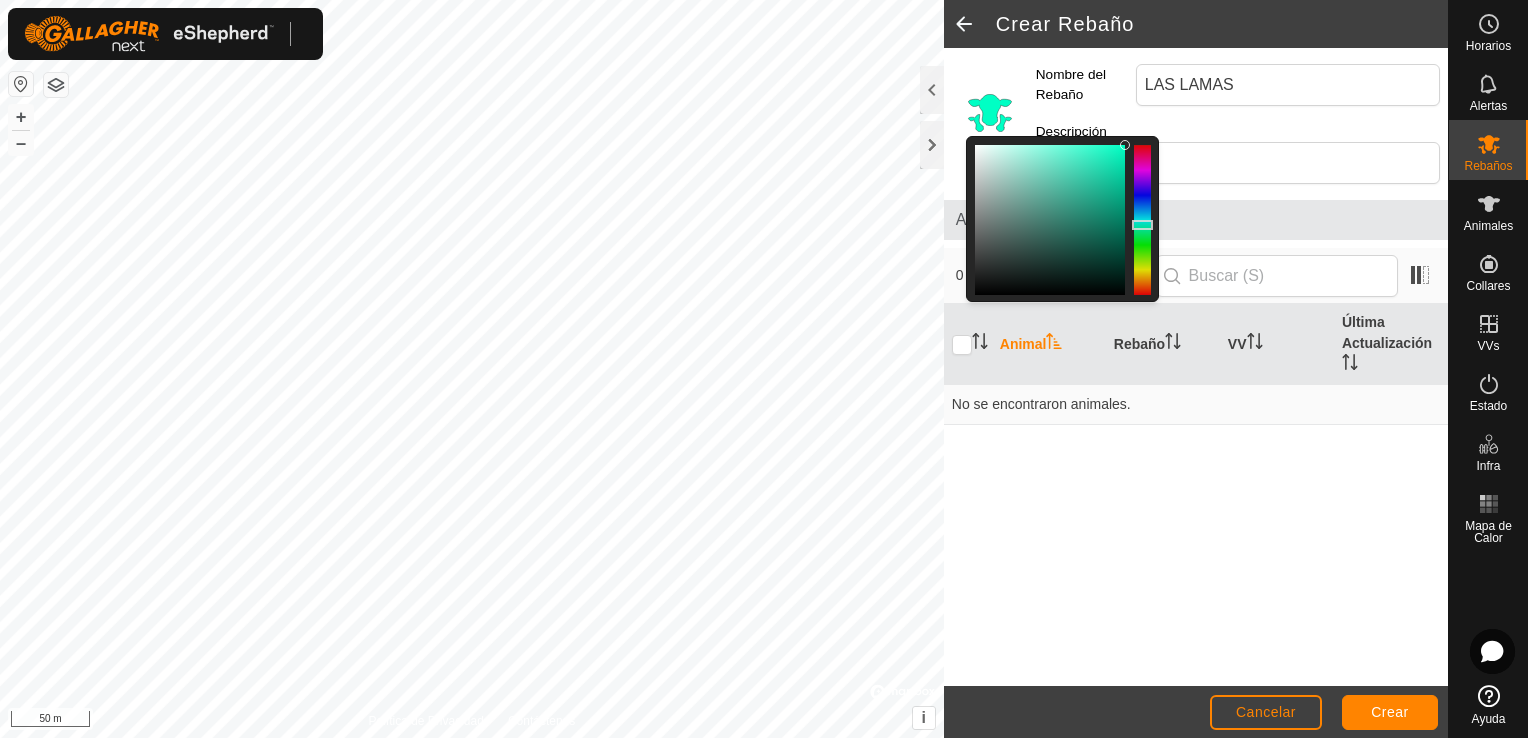 click 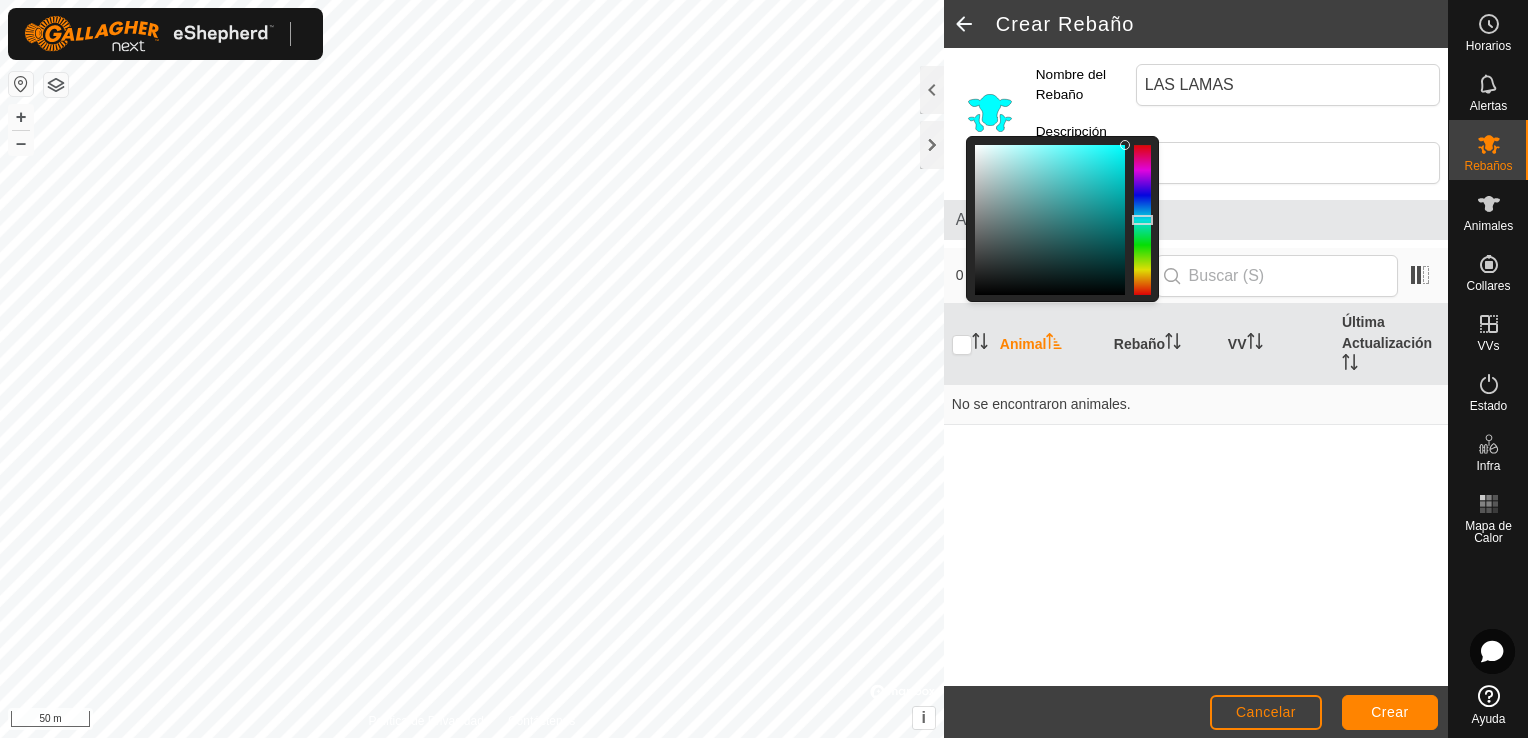 click 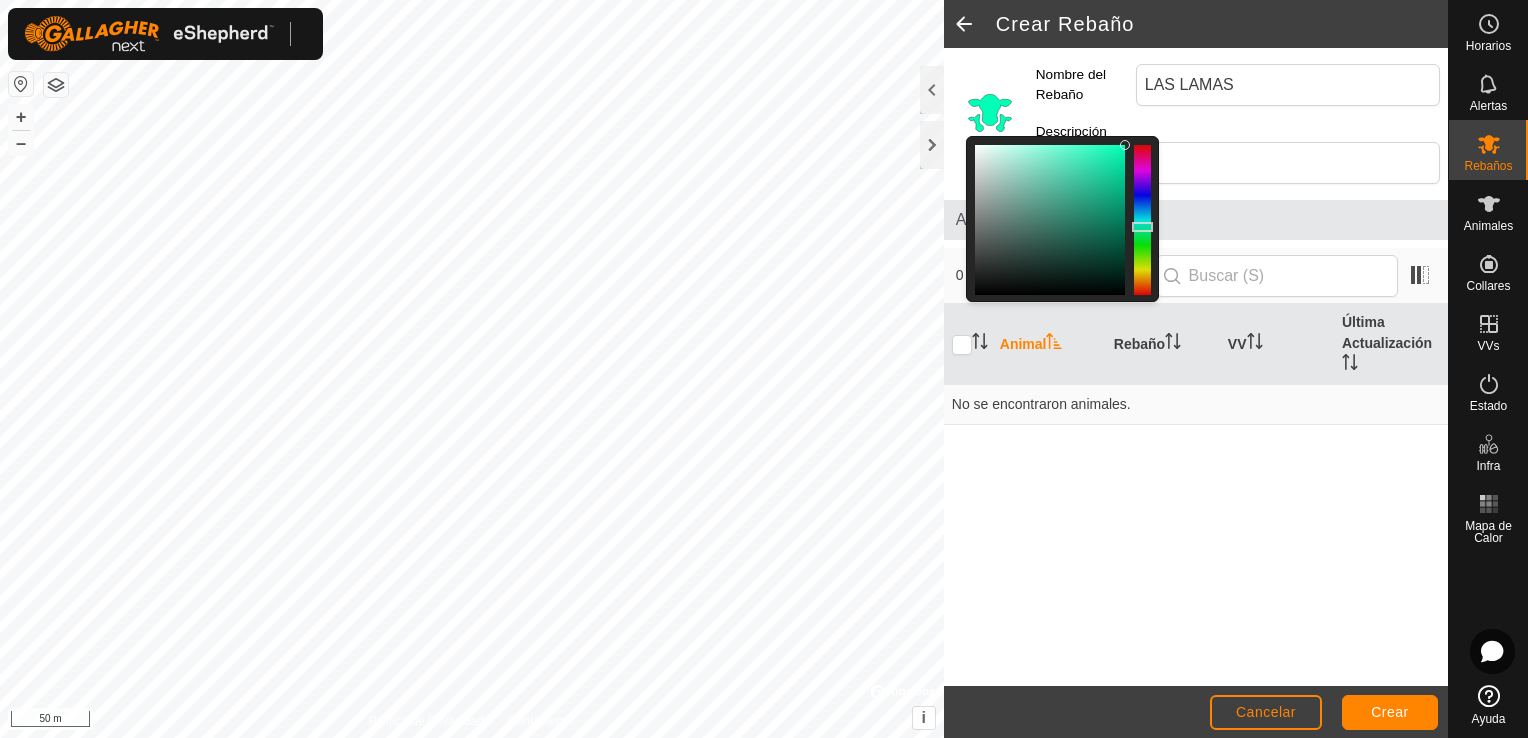 click 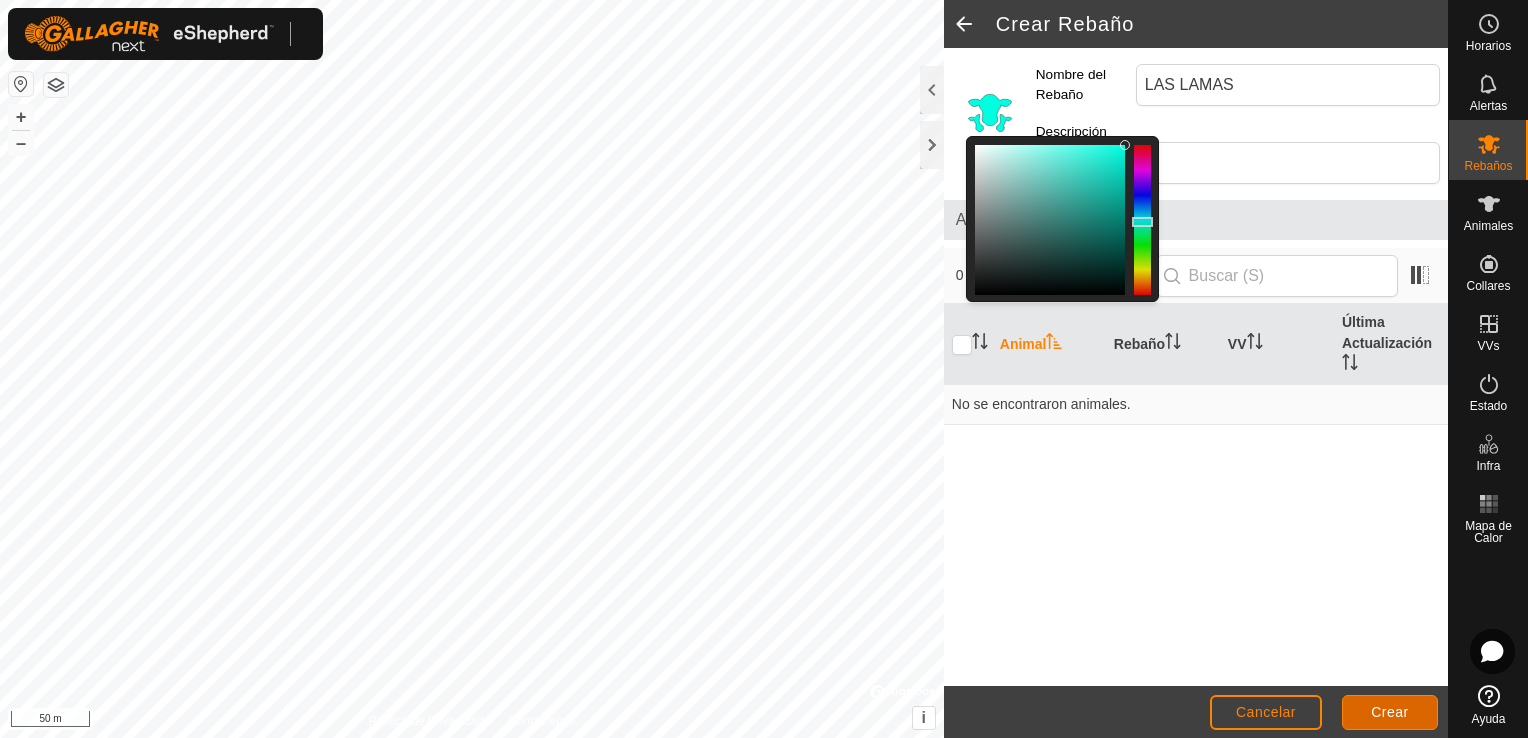 click on "Crear" at bounding box center [1390, 712] 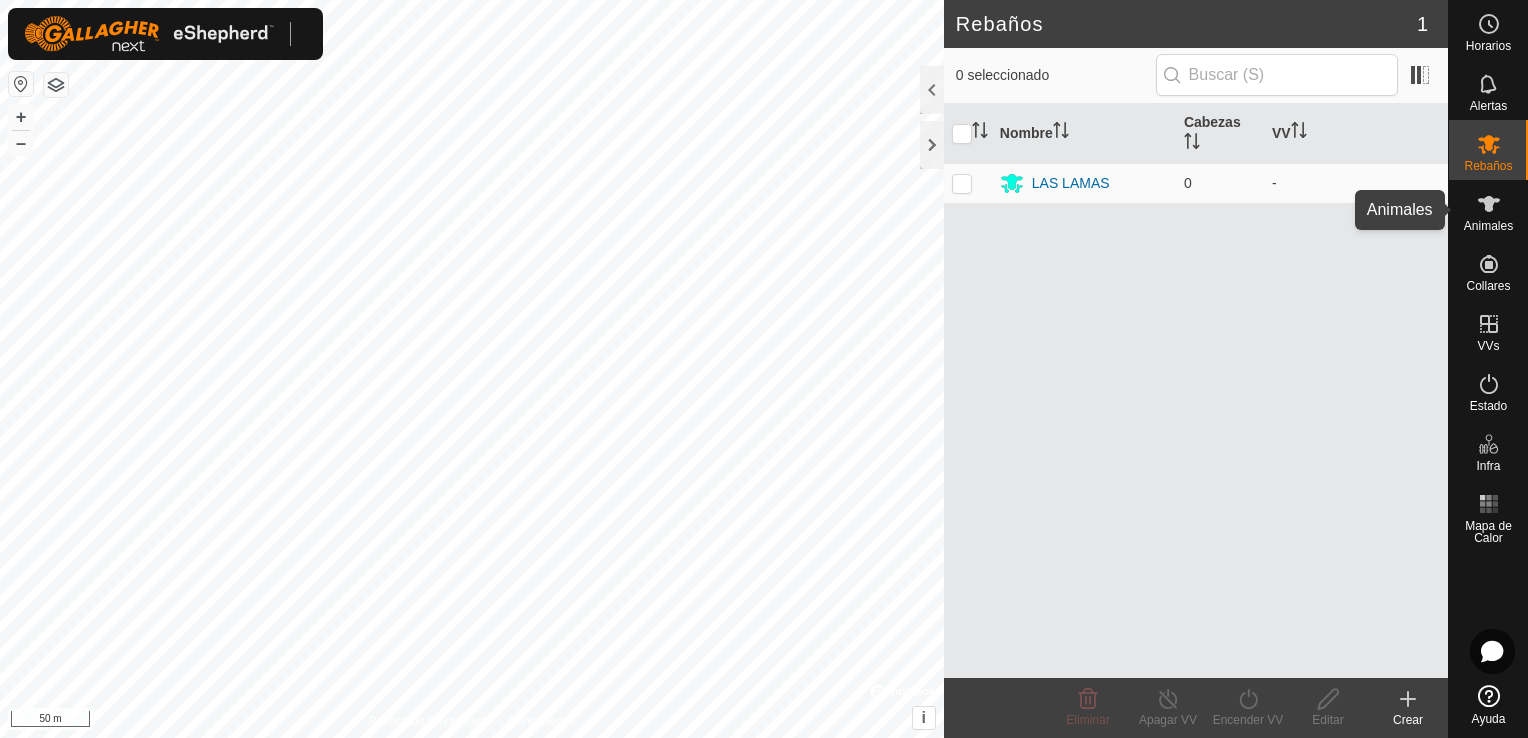 click 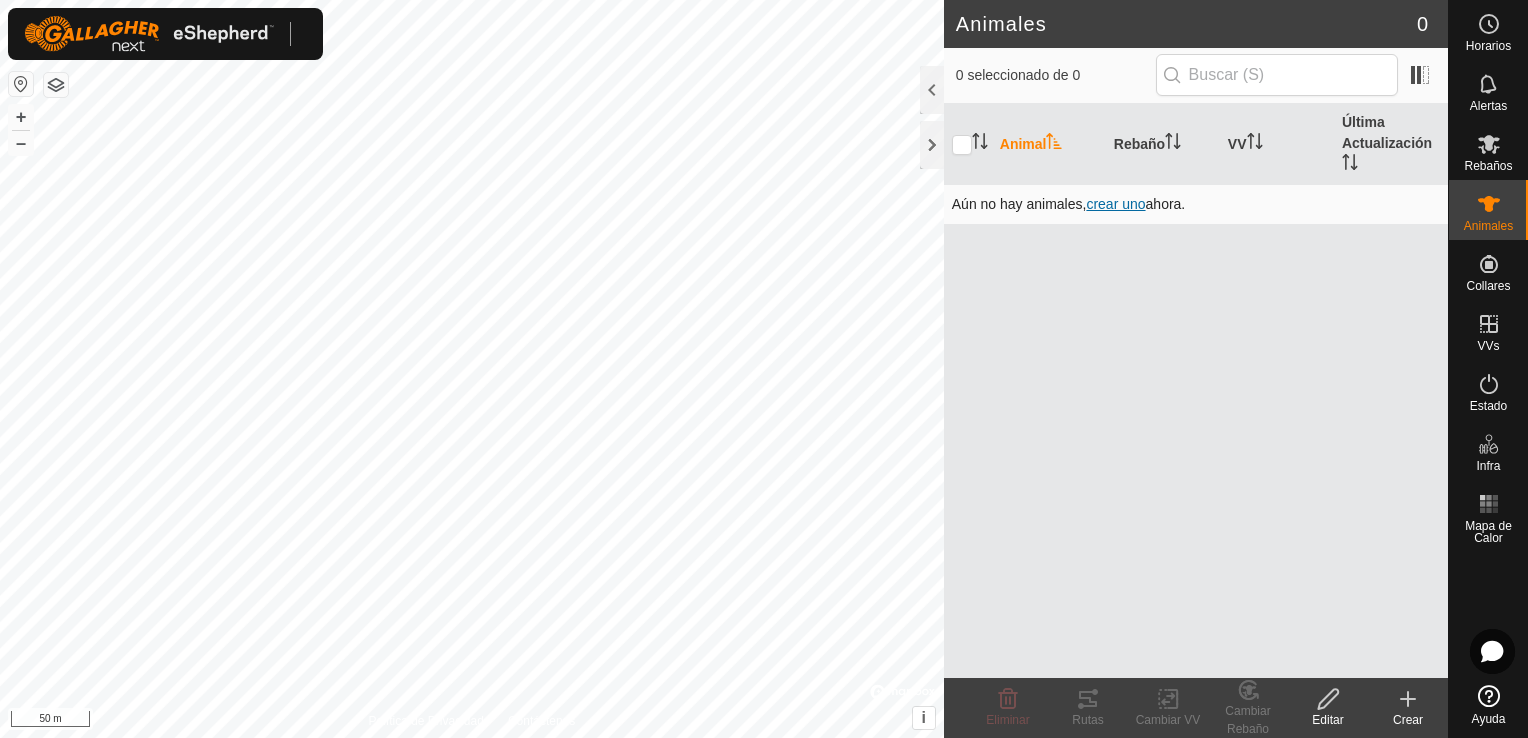 click on "crear uno" at bounding box center [1115, 204] 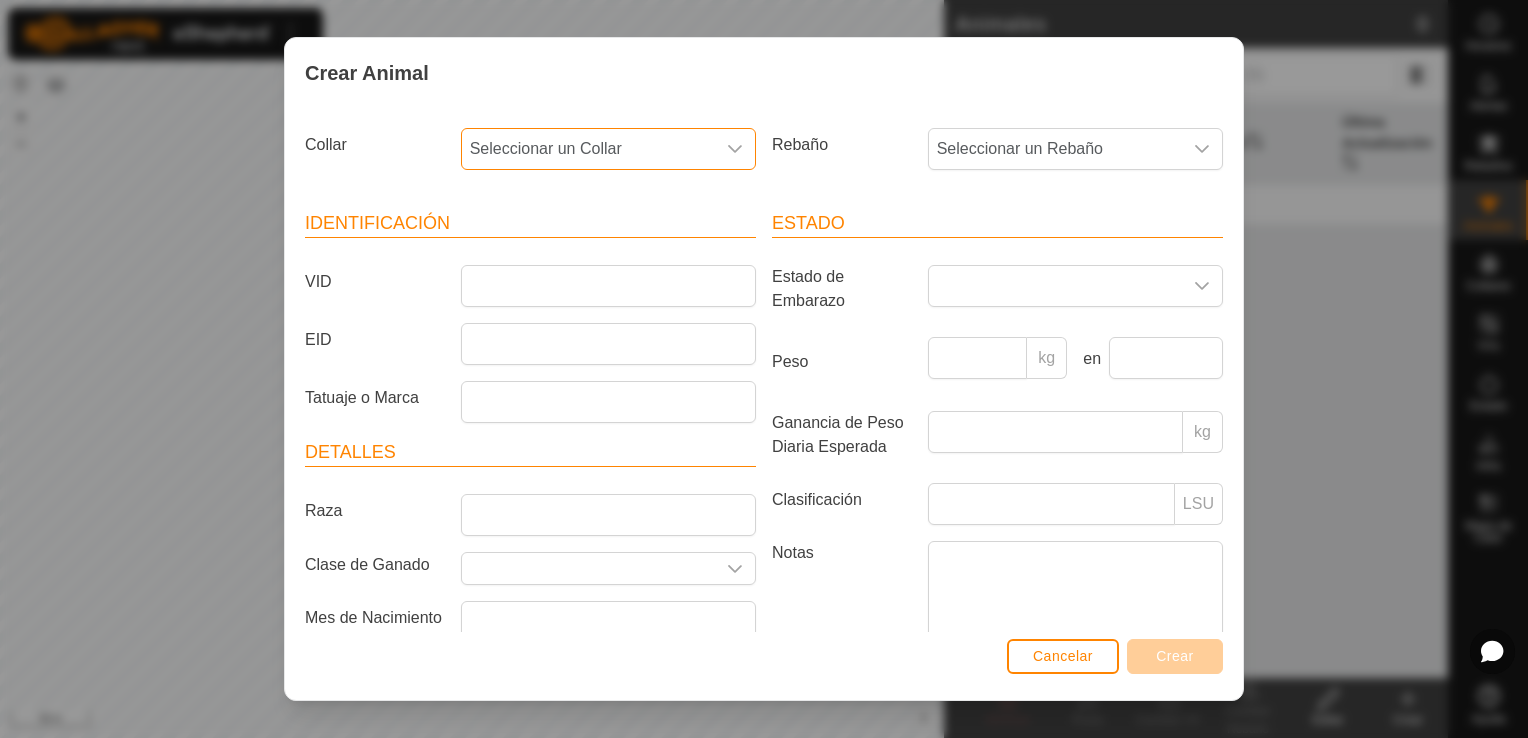 click on "Seleccionar un Collar" at bounding box center (588, 149) 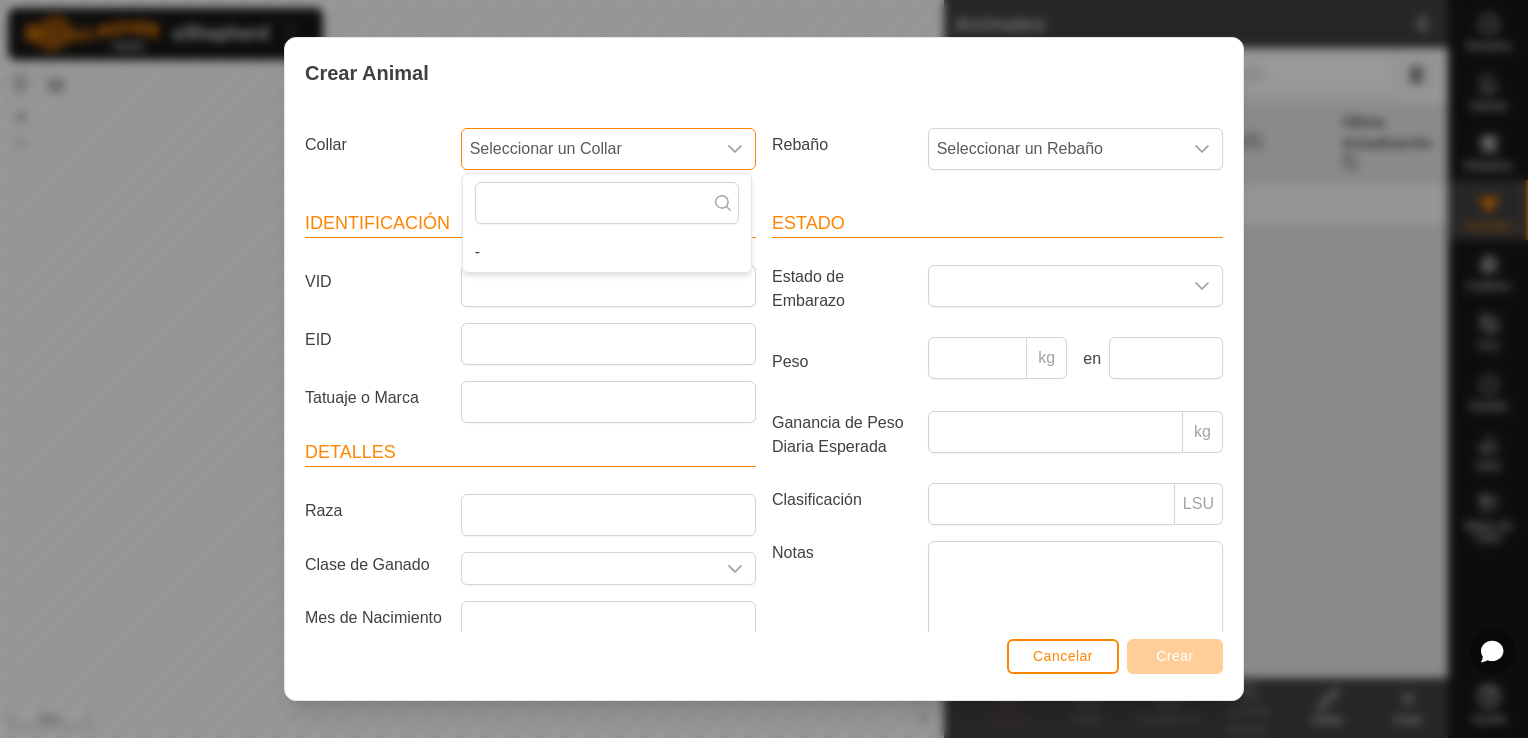 click on "Seleccionar un Collar" at bounding box center [588, 149] 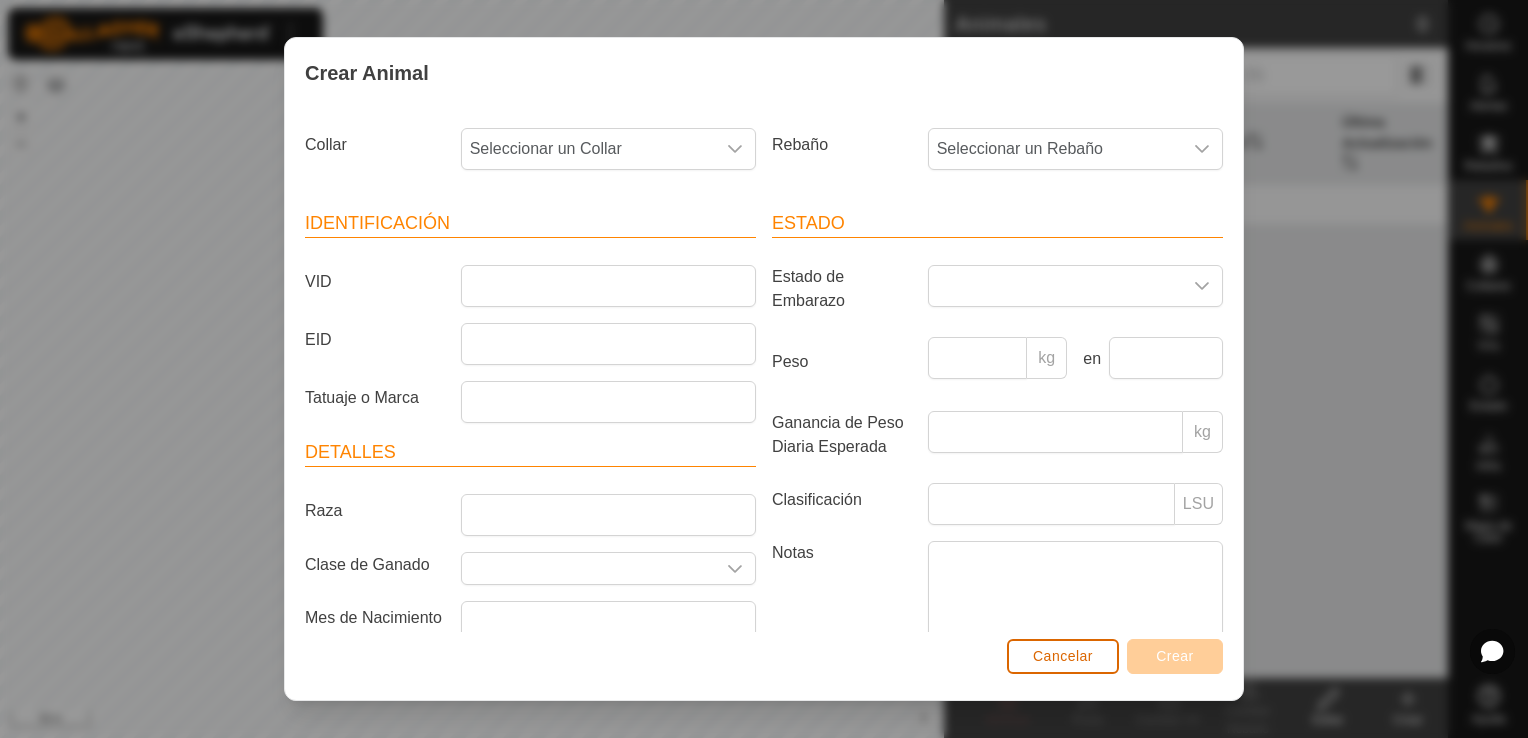 click on "Cancelar" at bounding box center (1063, 656) 